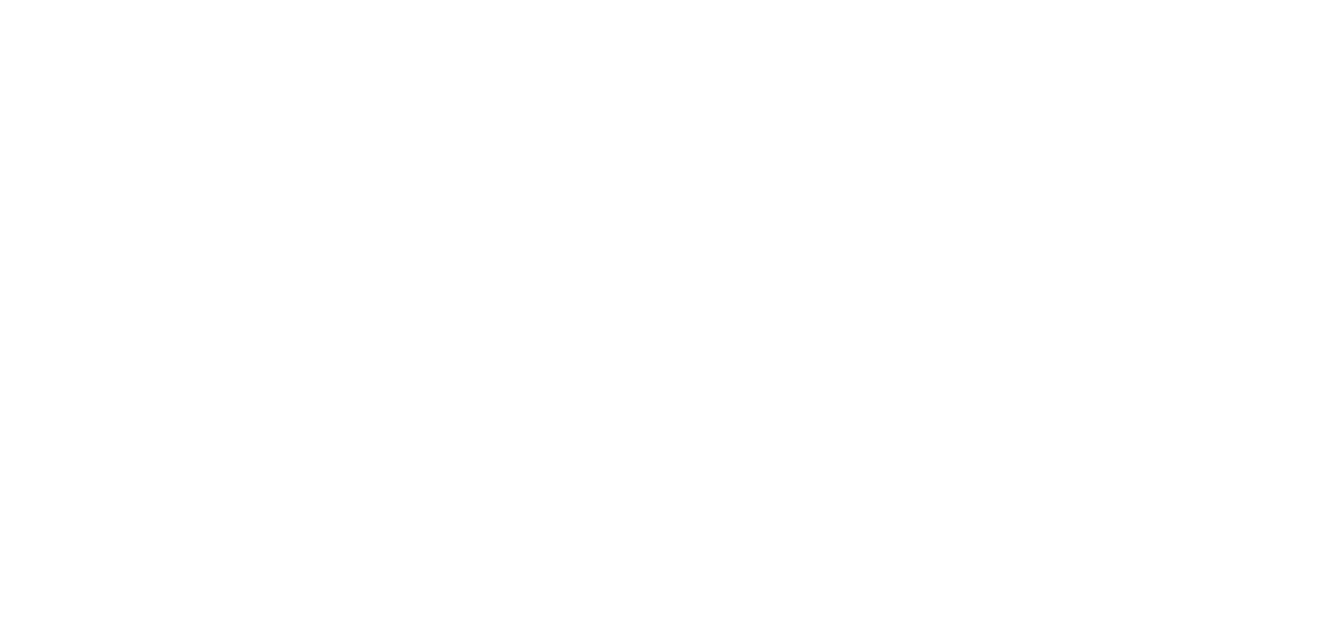scroll, scrollTop: 0, scrollLeft: 0, axis: both 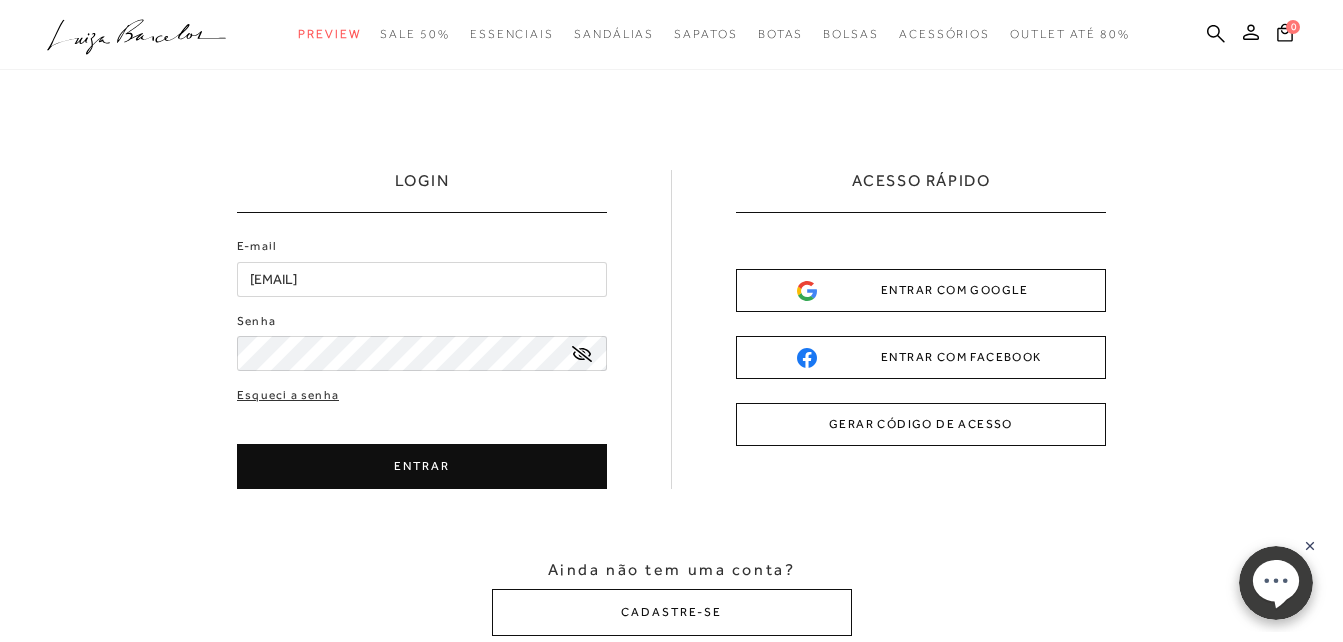 click on "ENTRAR" at bounding box center (422, 466) 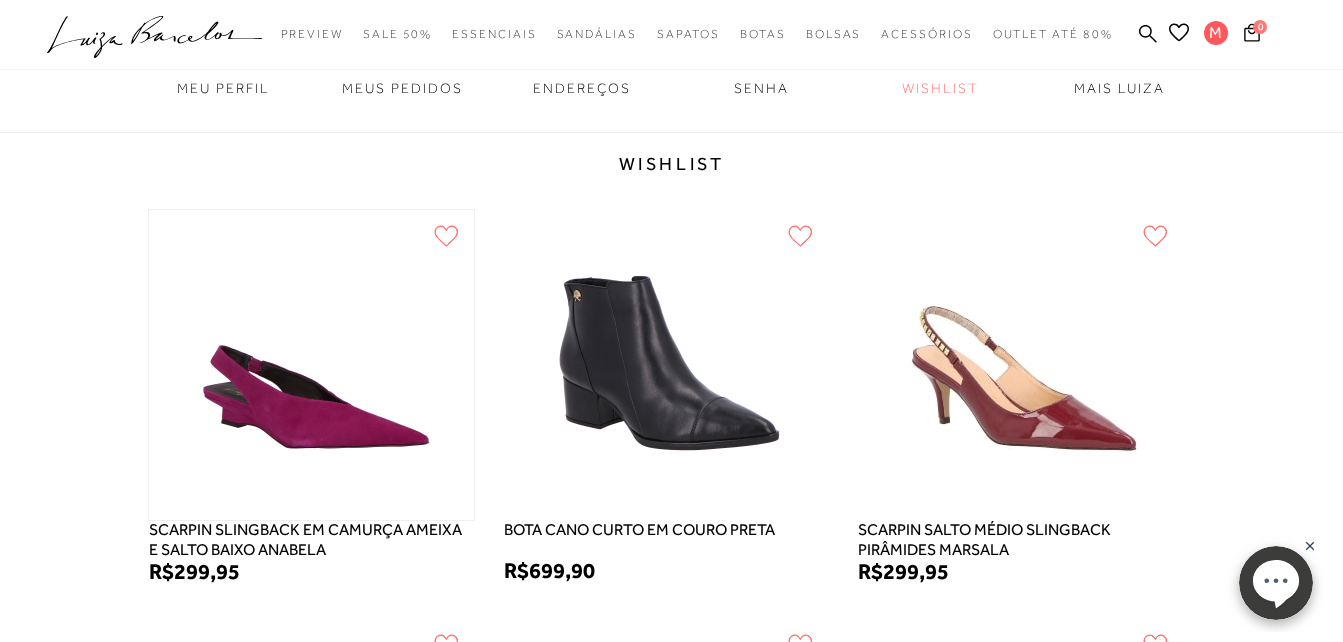 scroll, scrollTop: 200, scrollLeft: 0, axis: vertical 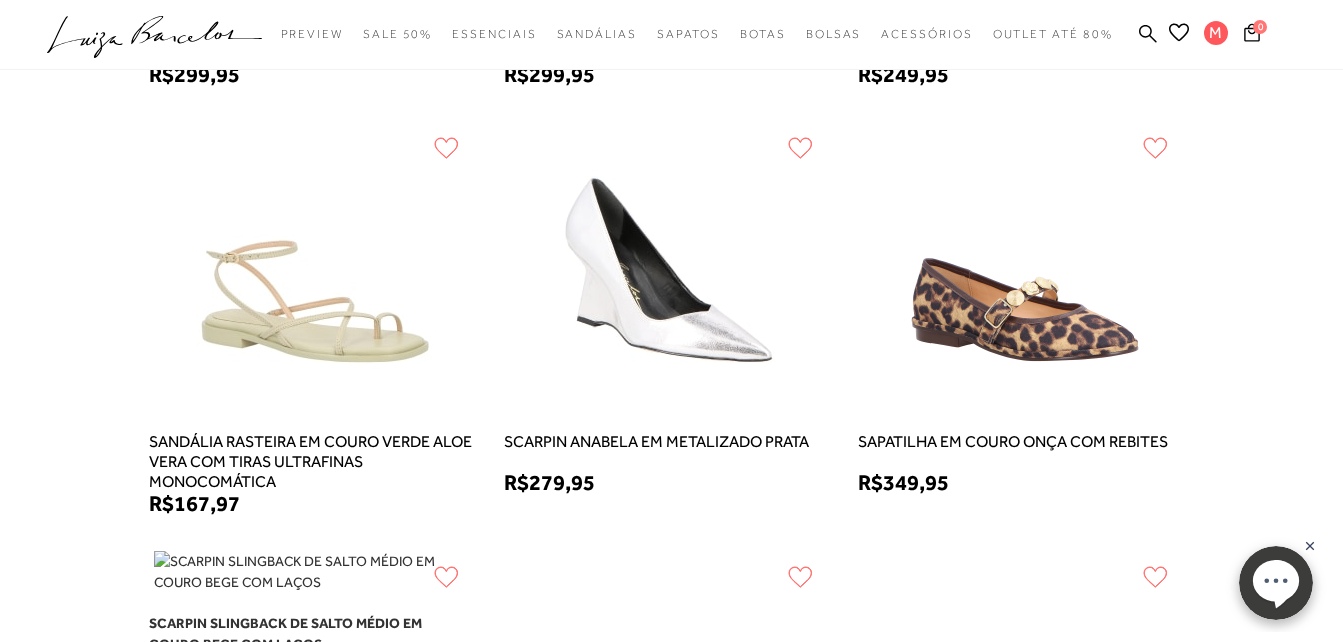 drag, startPoint x: 343, startPoint y: 337, endPoint x: 57, endPoint y: 333, distance: 286.02798 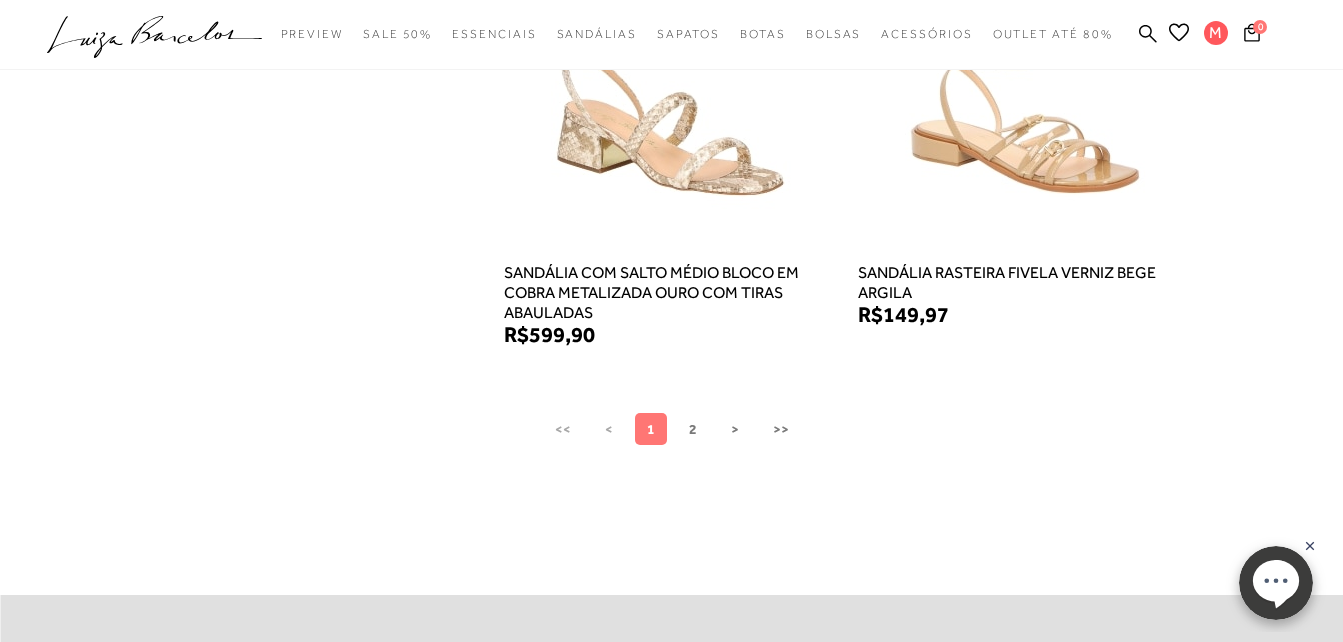 scroll, scrollTop: 1700, scrollLeft: 0, axis: vertical 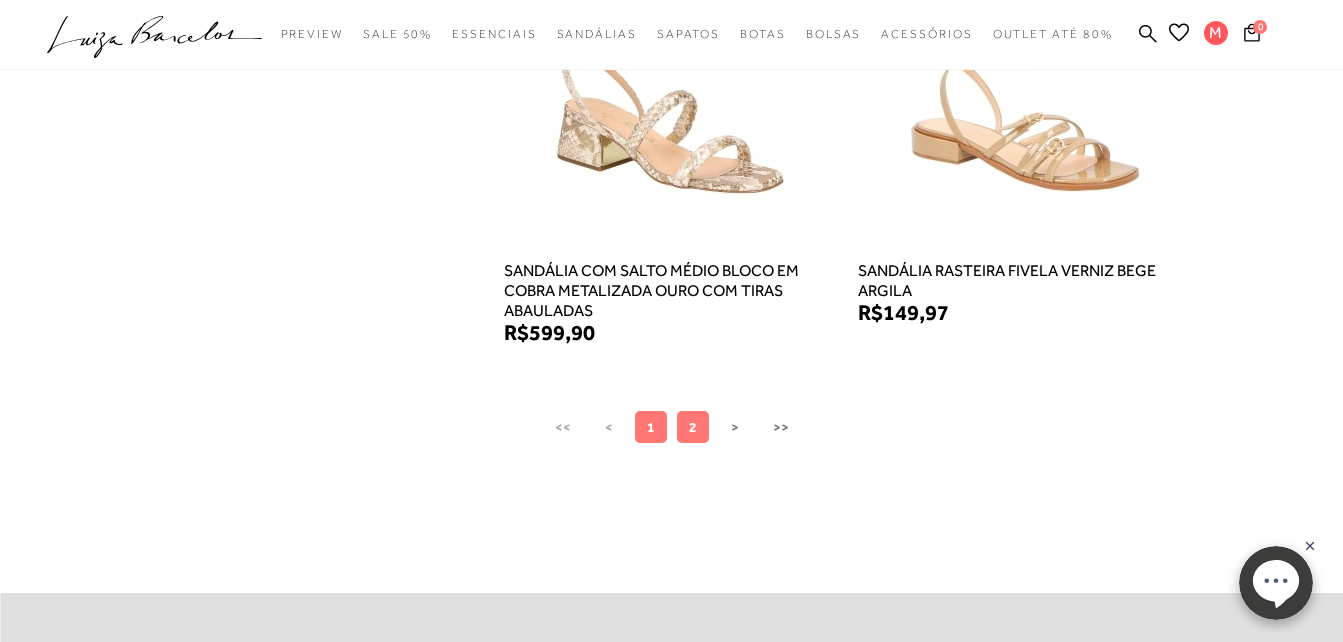 click on "2" at bounding box center [693, 427] 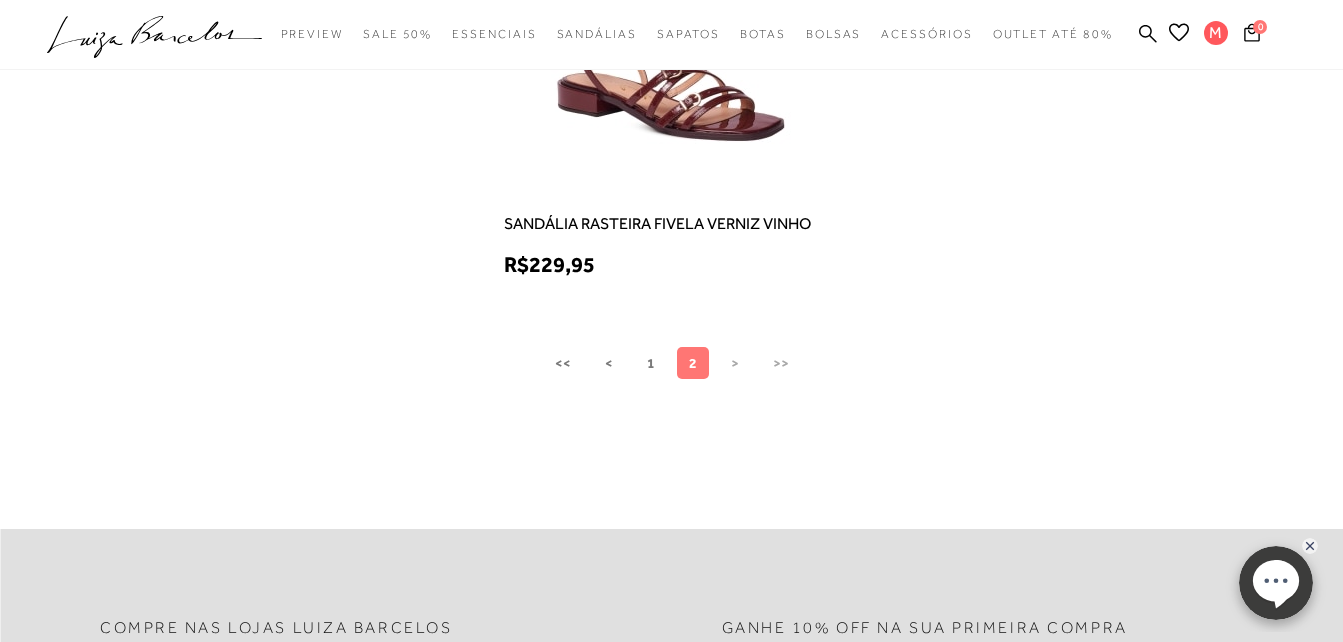 scroll, scrollTop: 0, scrollLeft: 0, axis: both 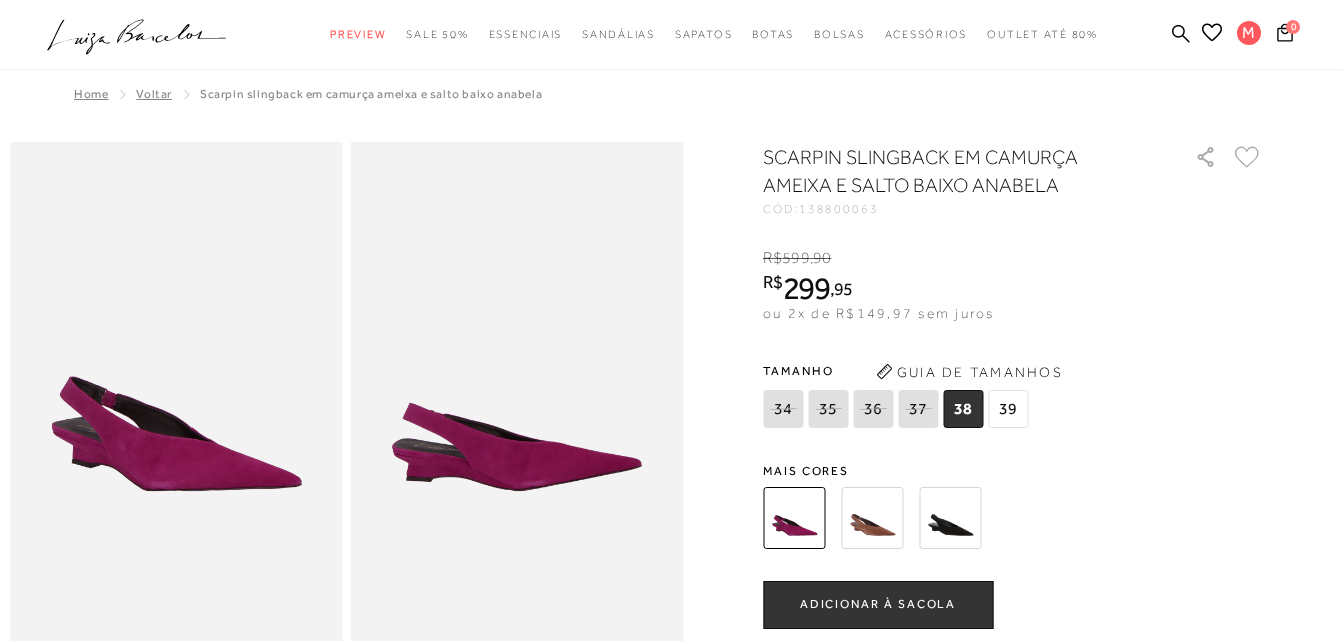click on "39" at bounding box center (1008, 409) 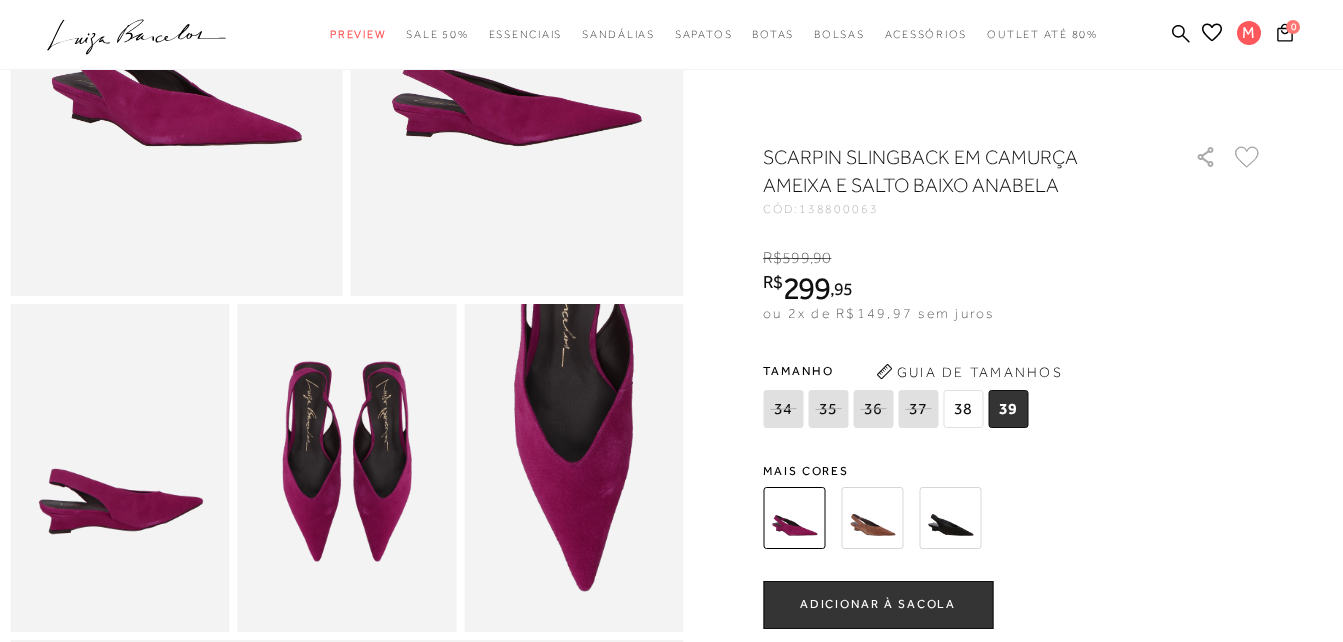 scroll, scrollTop: 400, scrollLeft: 0, axis: vertical 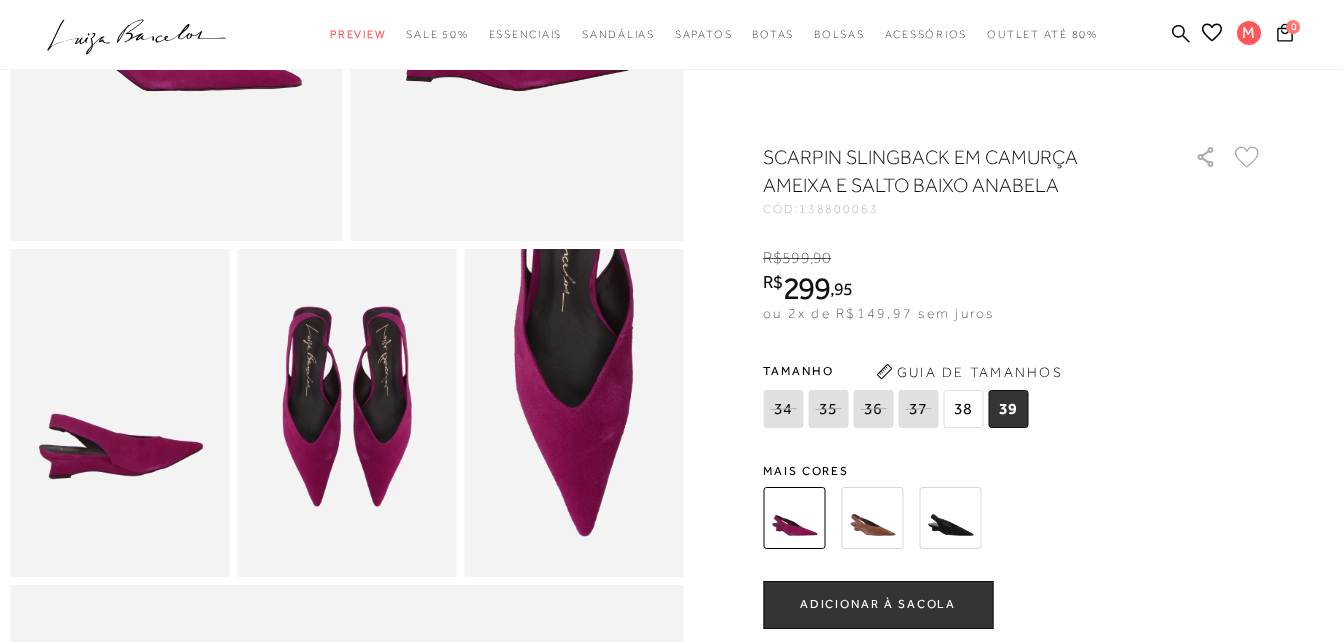 click at bounding box center [872, 518] 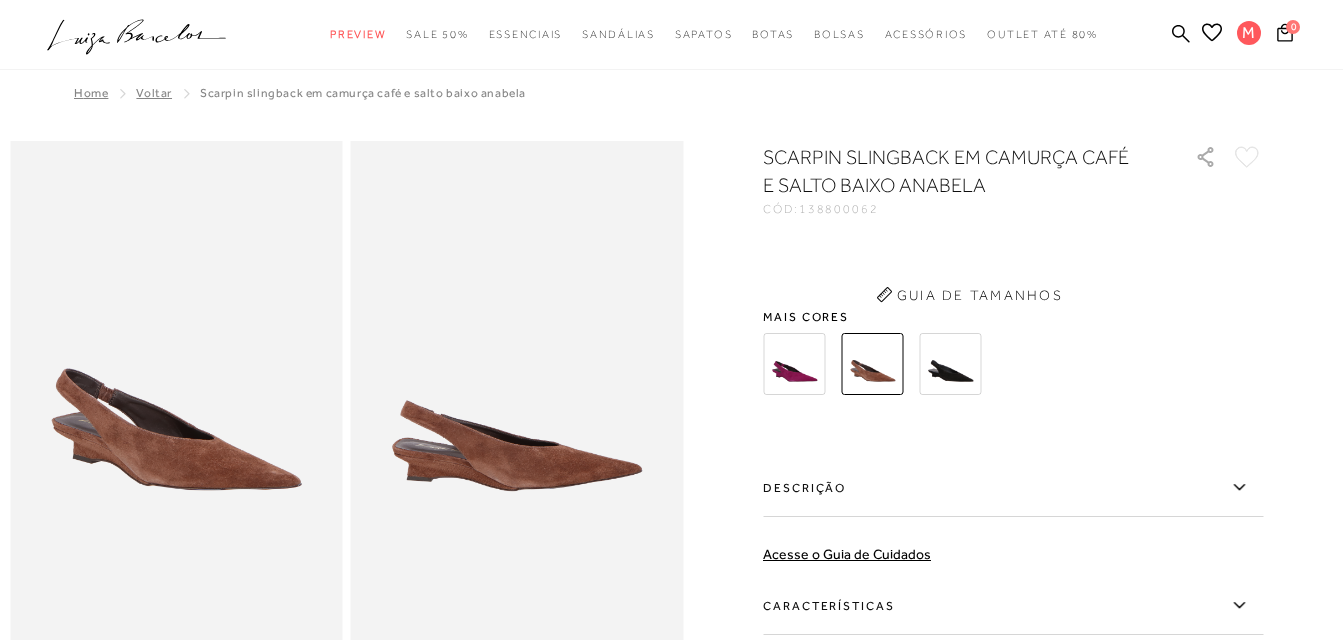 scroll, scrollTop: 0, scrollLeft: 0, axis: both 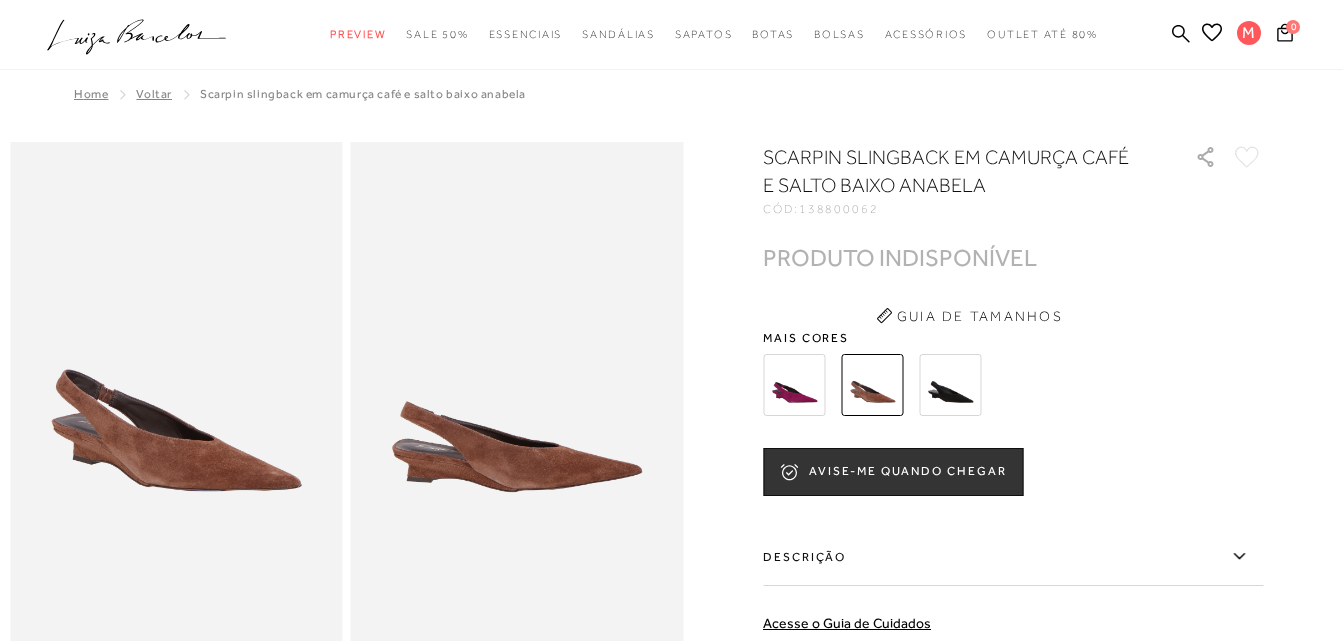 click at bounding box center [950, 385] 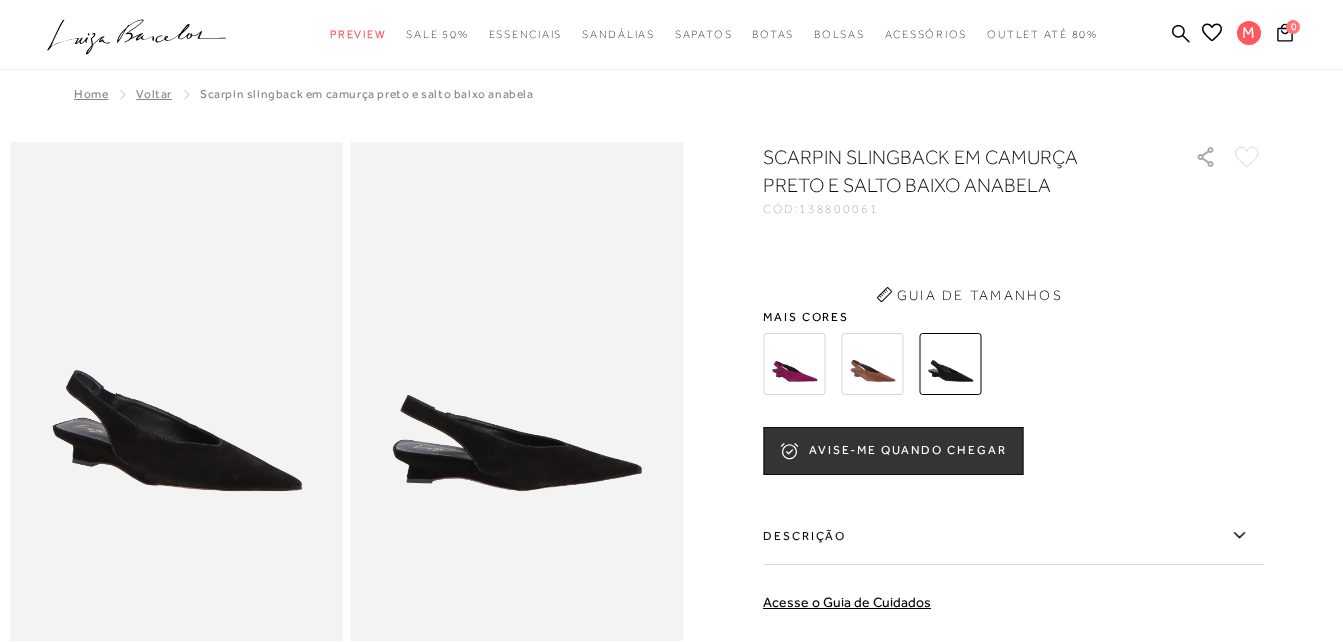 scroll, scrollTop: 0, scrollLeft: 0, axis: both 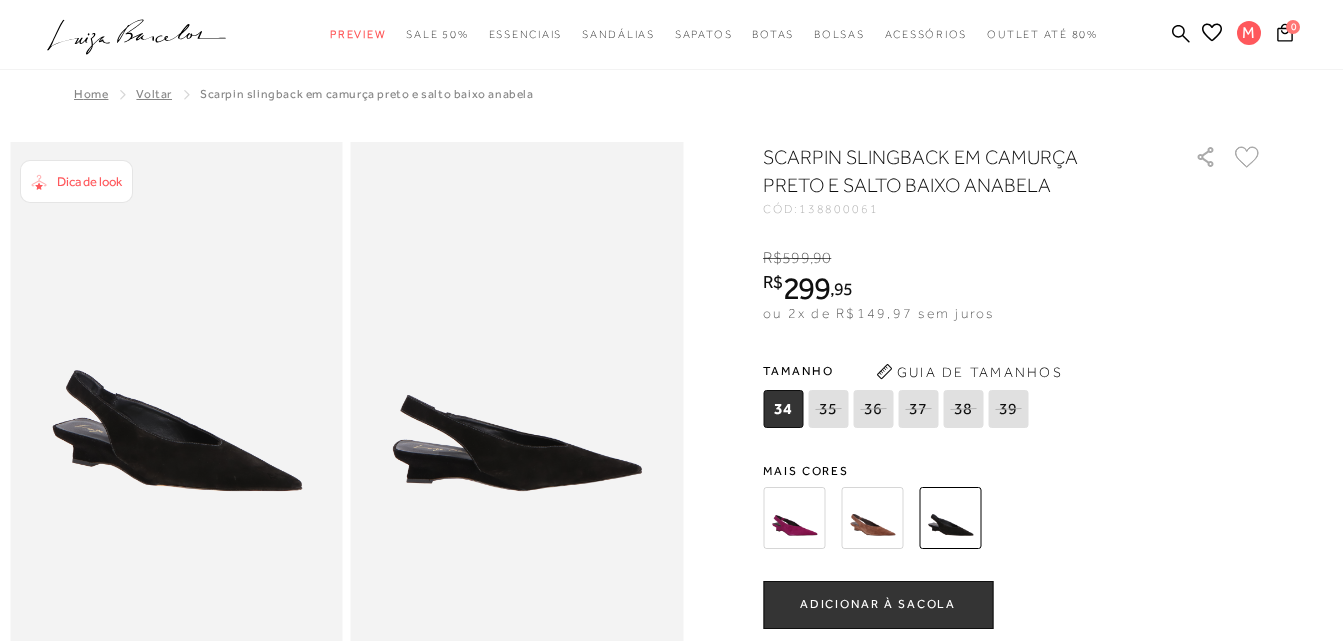 click at bounding box center [794, 518] 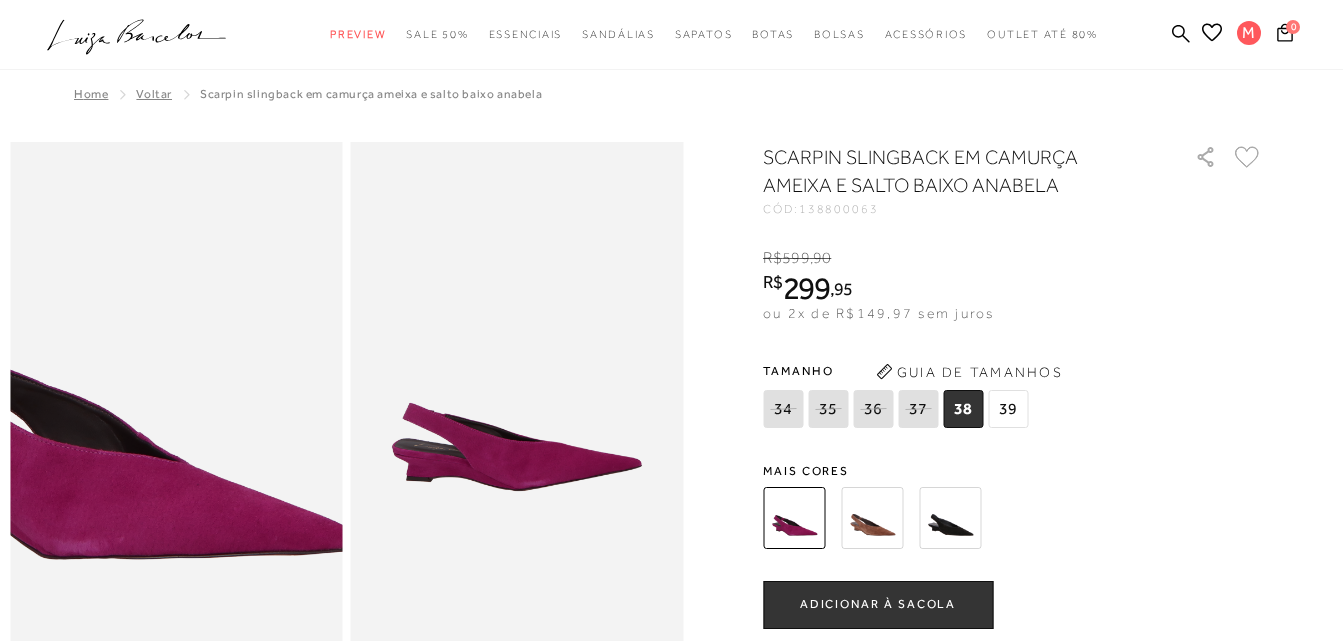 scroll, scrollTop: 0, scrollLeft: 0, axis: both 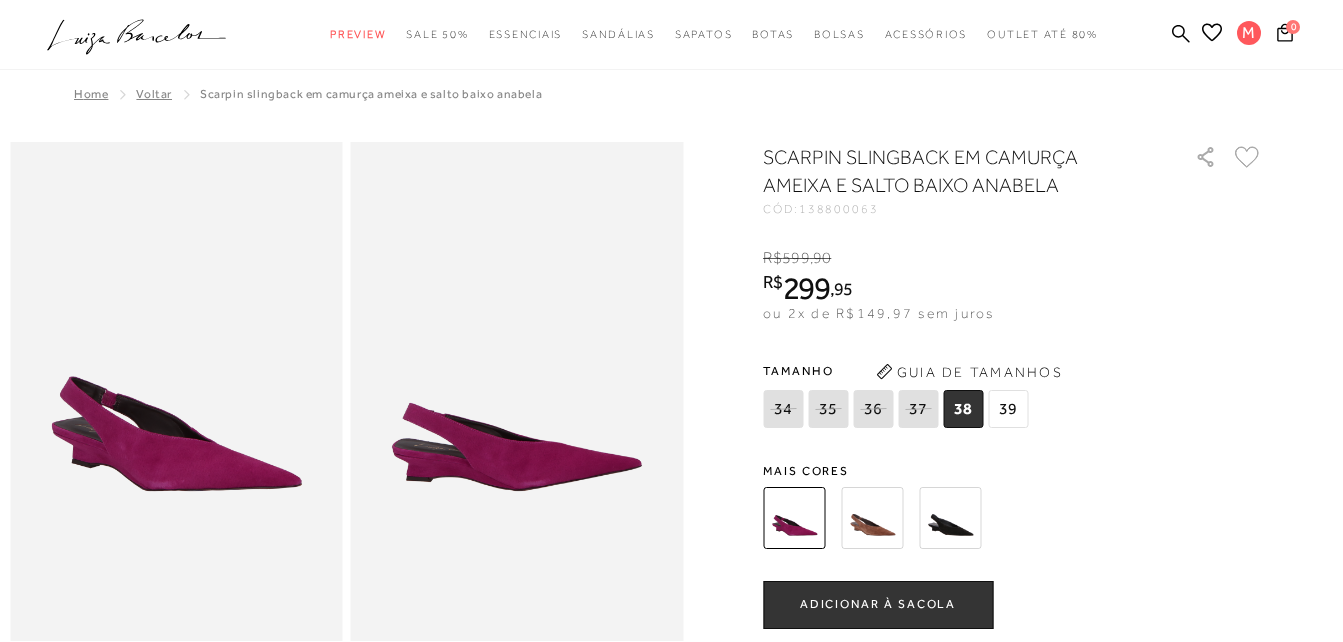 click at bounding box center [950, 518] 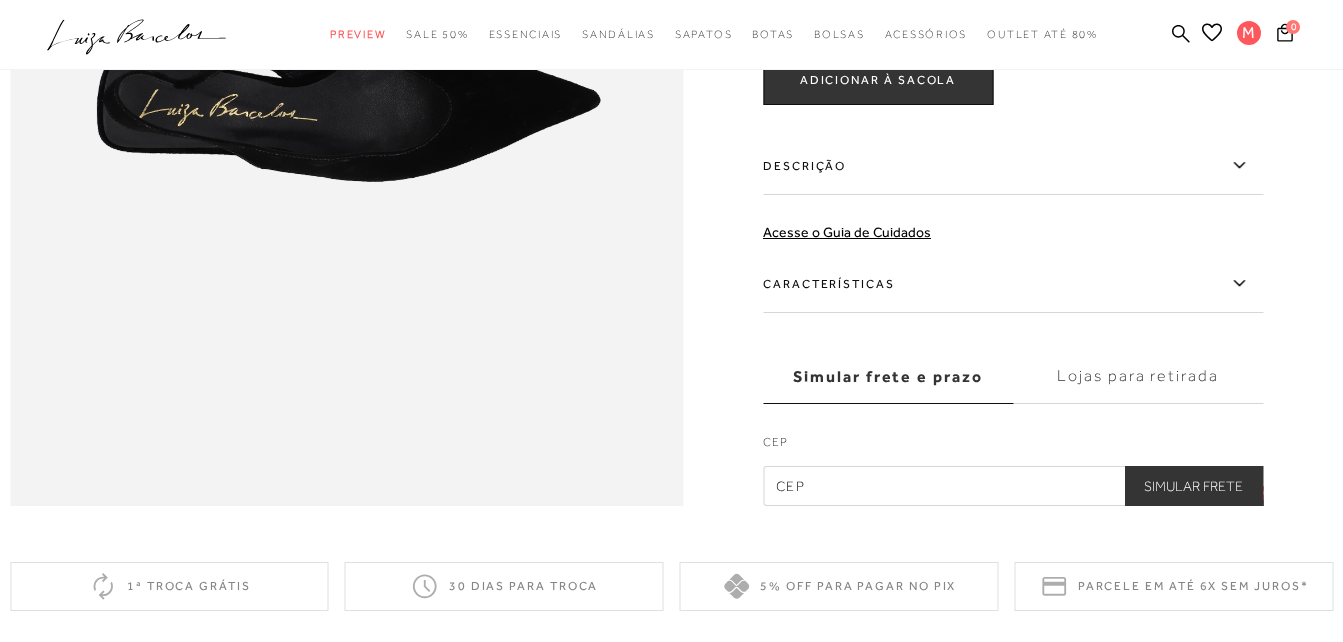 scroll, scrollTop: 1500, scrollLeft: 0, axis: vertical 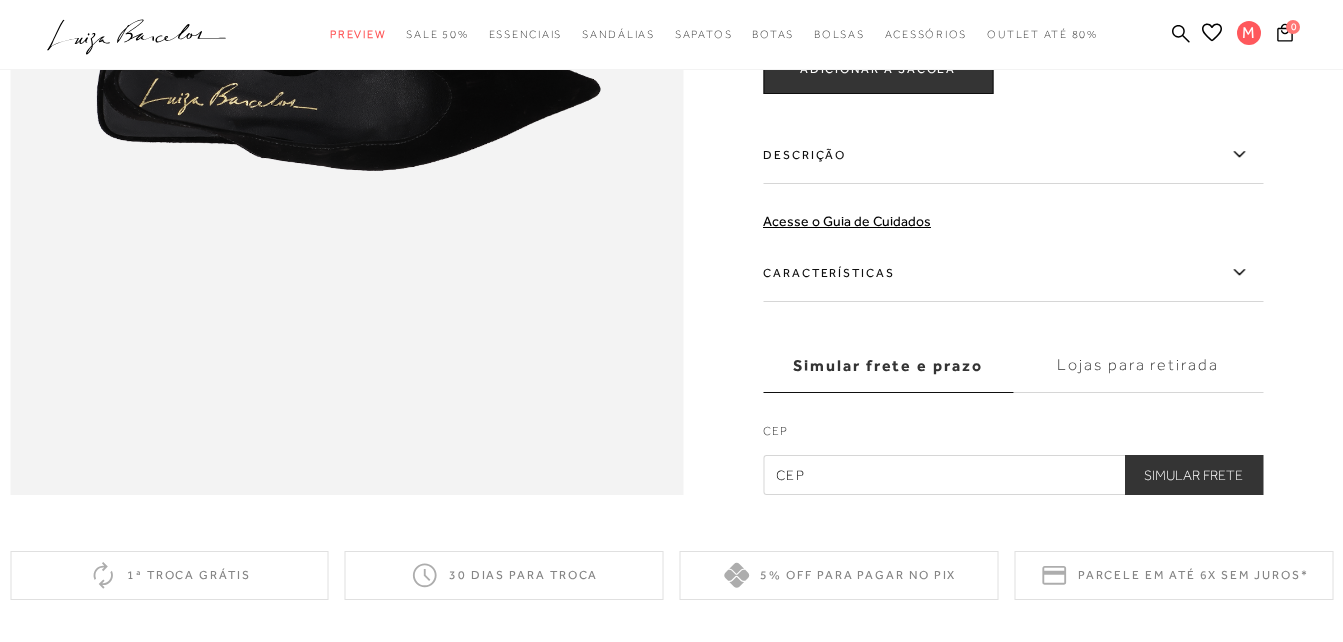 click on "Características" at bounding box center [1013, 273] 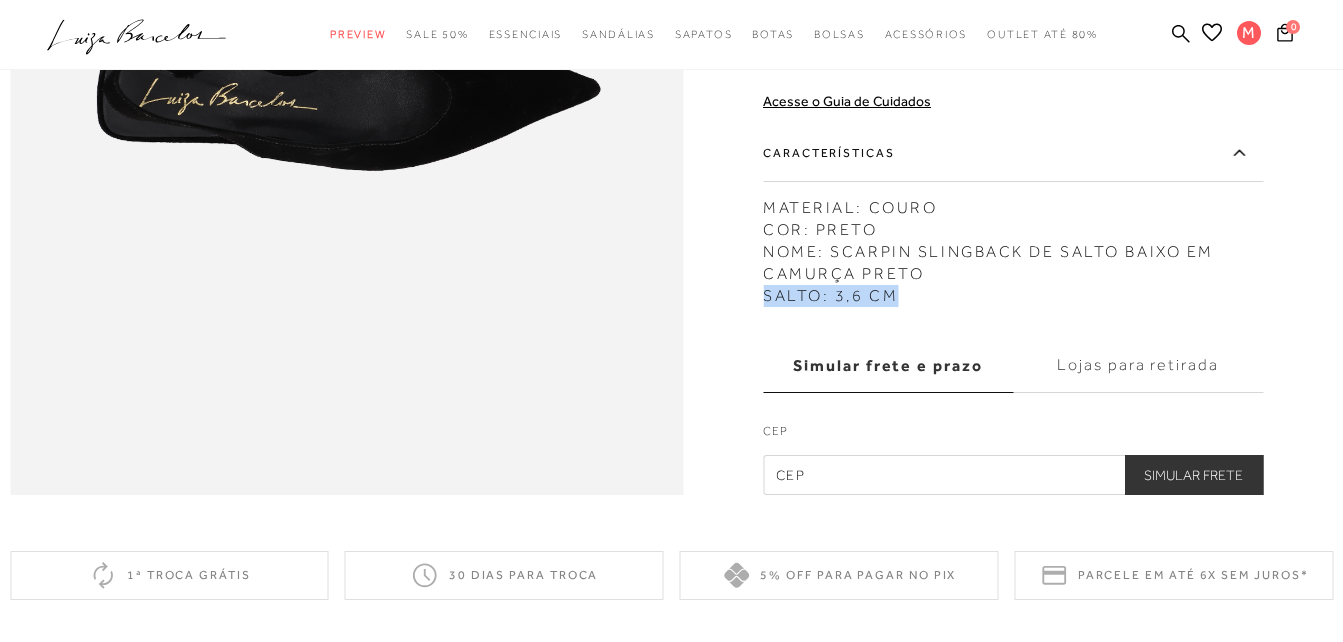 drag, startPoint x: 774, startPoint y: 341, endPoint x: 928, endPoint y: 339, distance: 154.01299 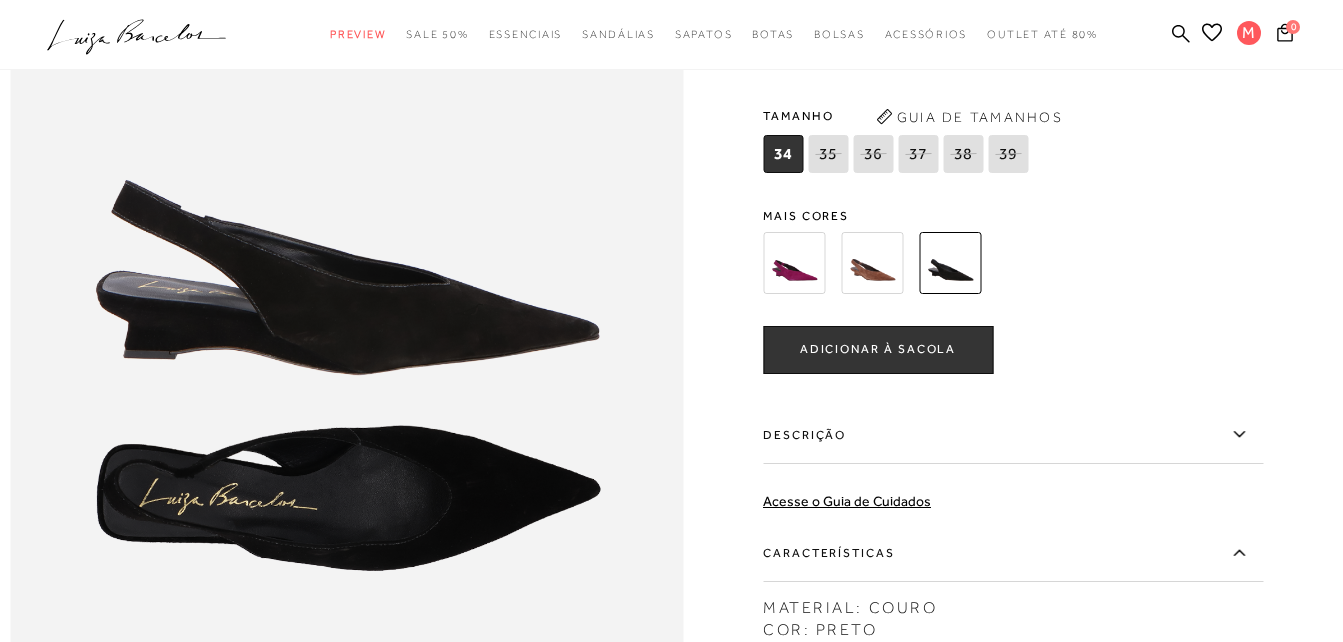 scroll, scrollTop: 1000, scrollLeft: 0, axis: vertical 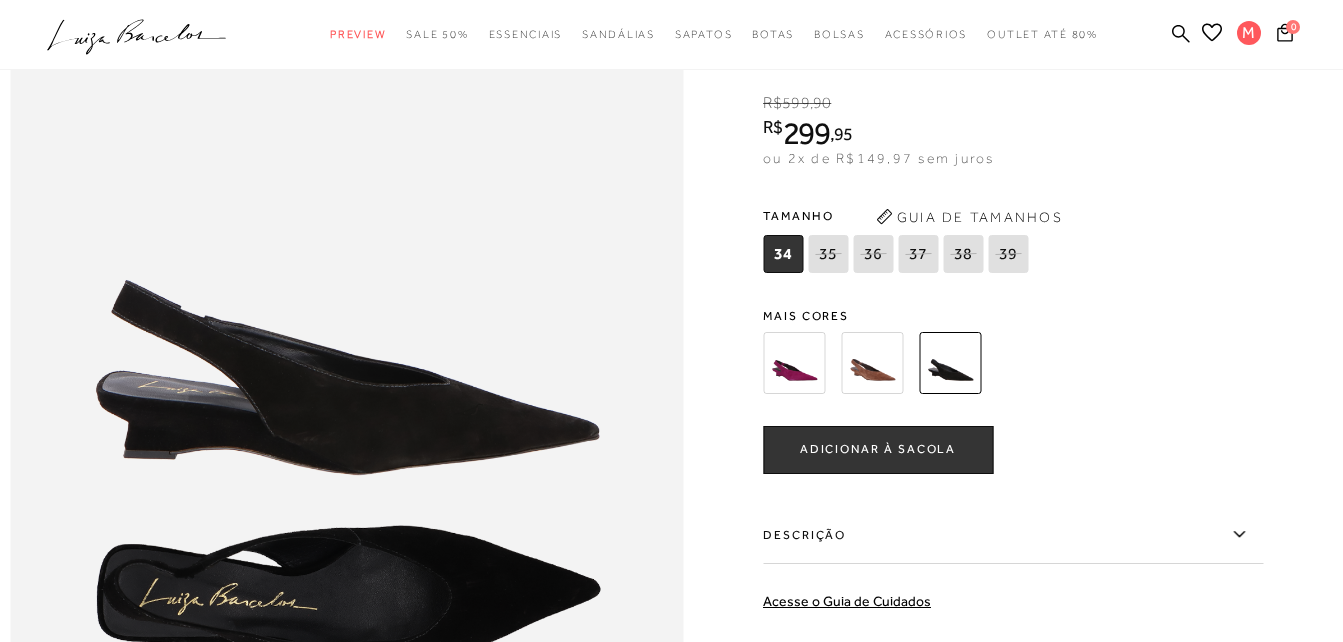 click at bounding box center (872, 363) 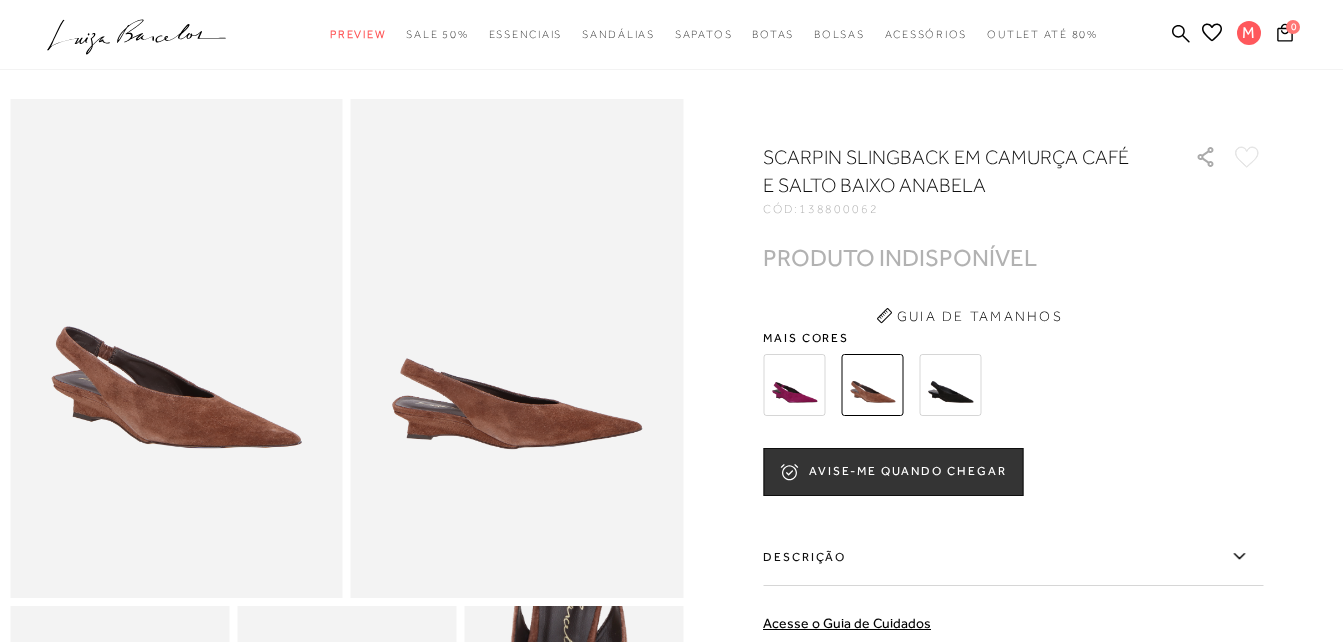 scroll, scrollTop: 0, scrollLeft: 0, axis: both 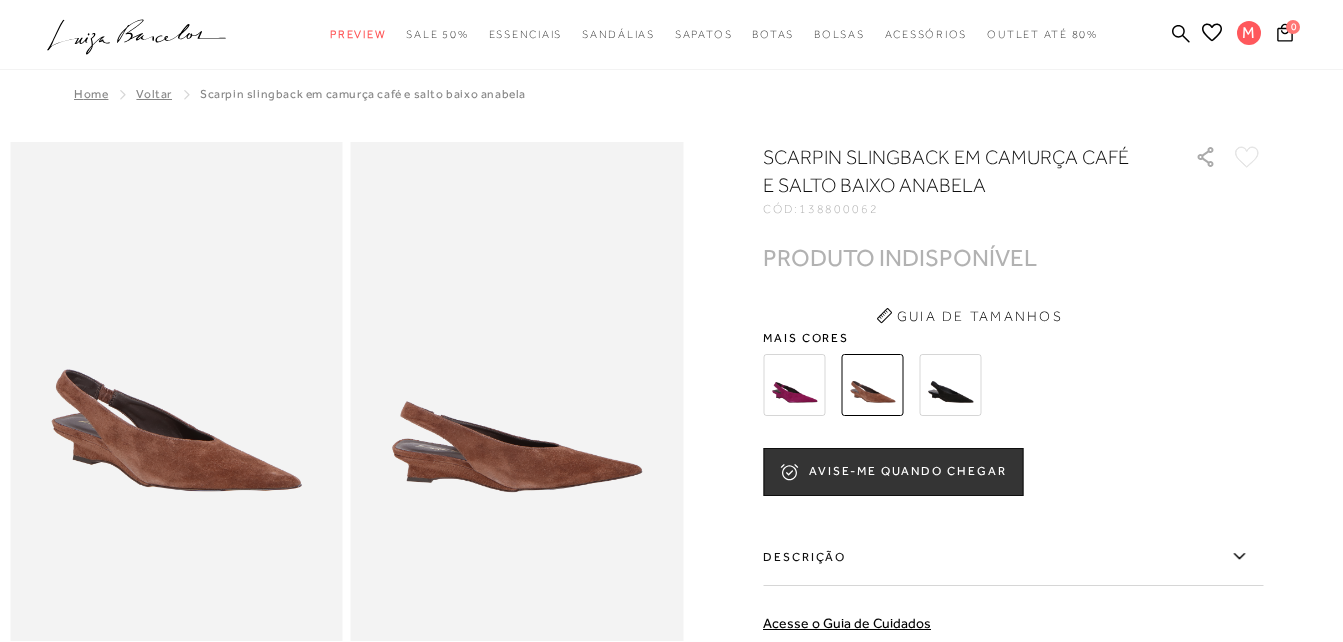 click at bounding box center [794, 385] 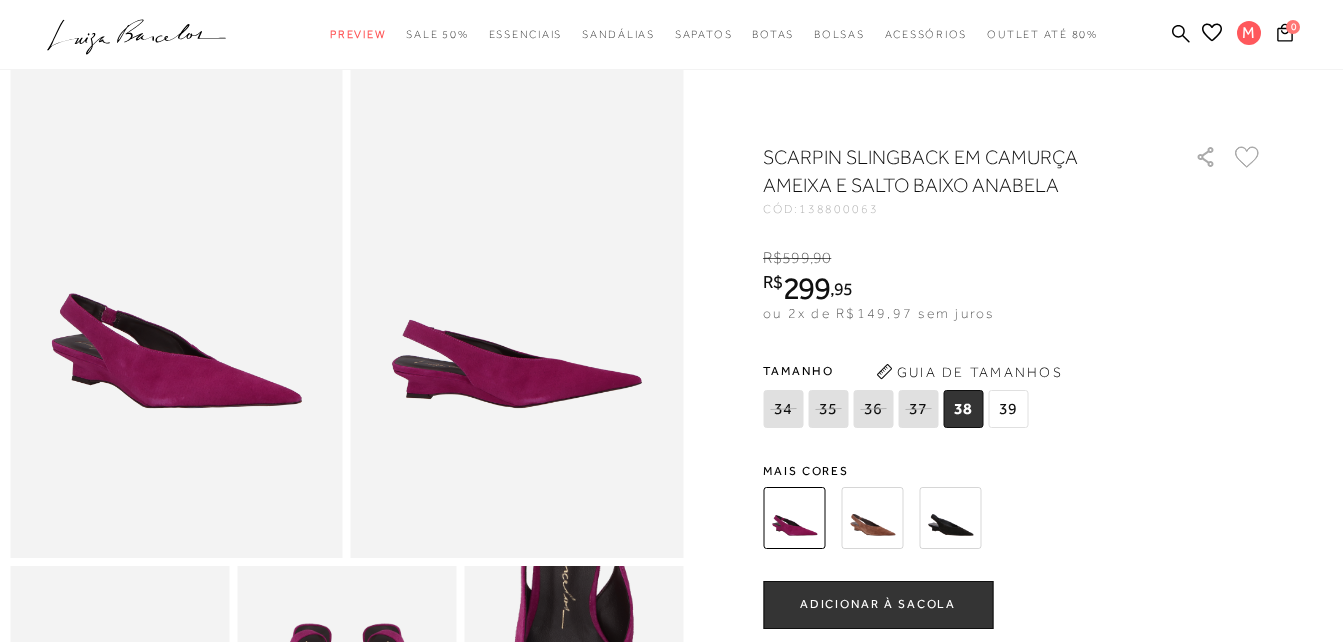 scroll, scrollTop: 0, scrollLeft: 0, axis: both 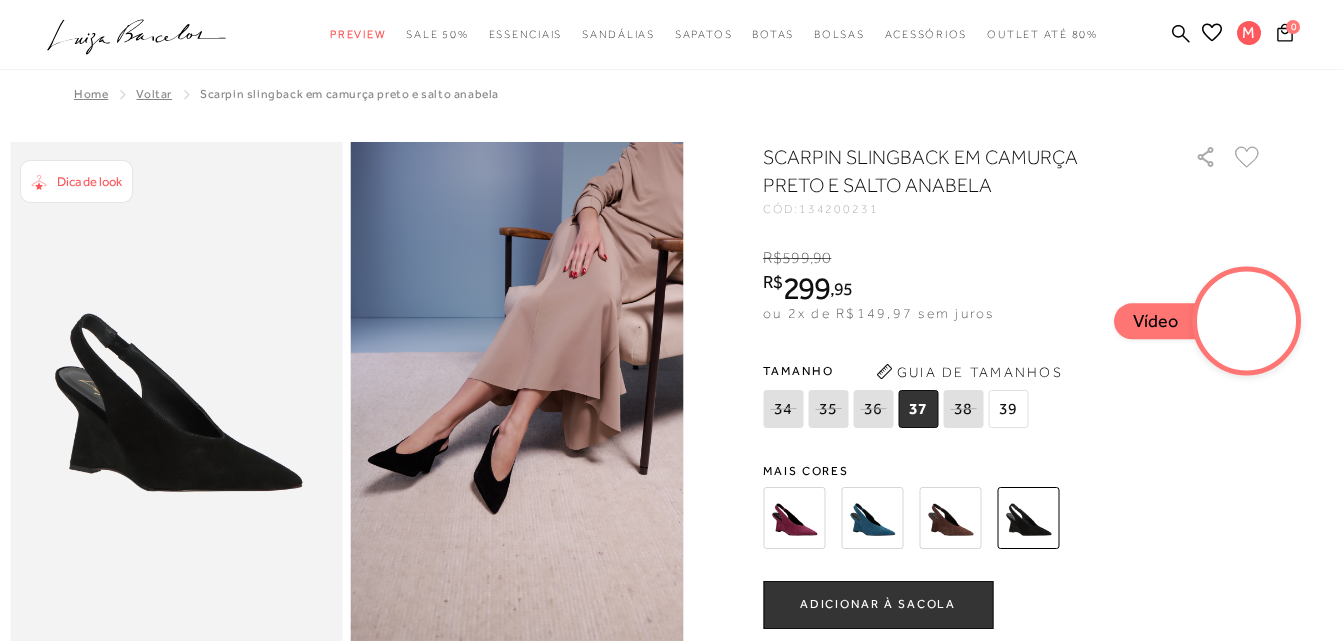 click on "39" at bounding box center [1008, 409] 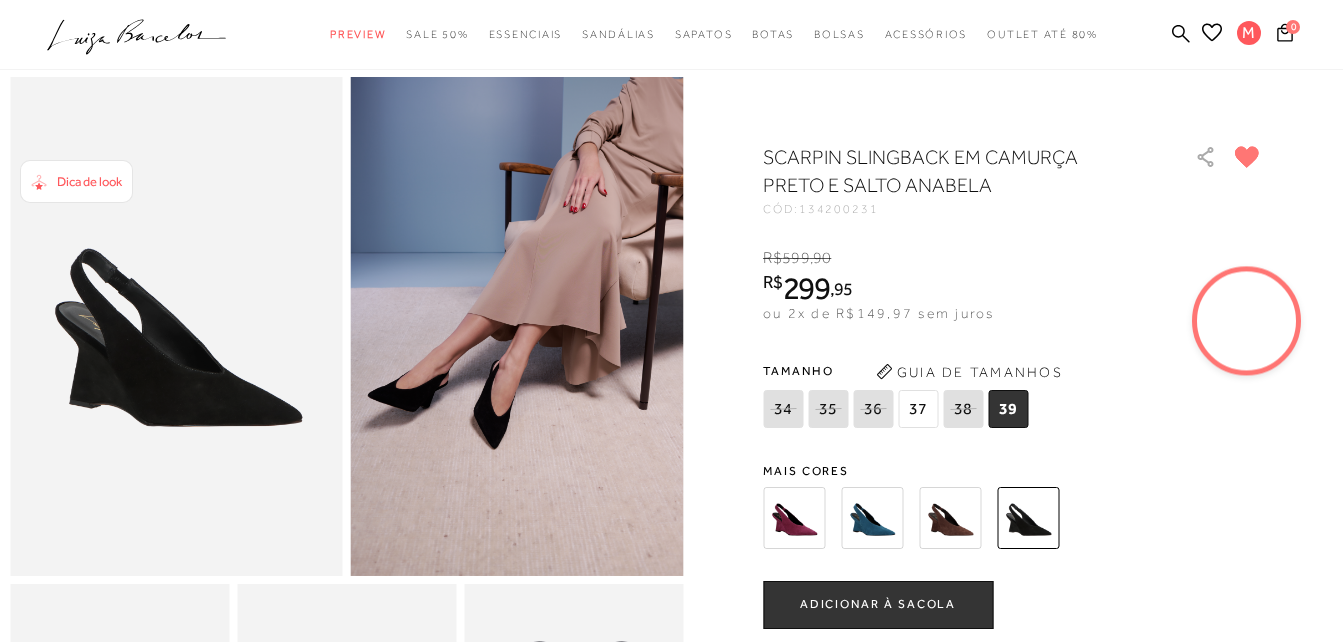 scroll, scrollTop: 100, scrollLeft: 0, axis: vertical 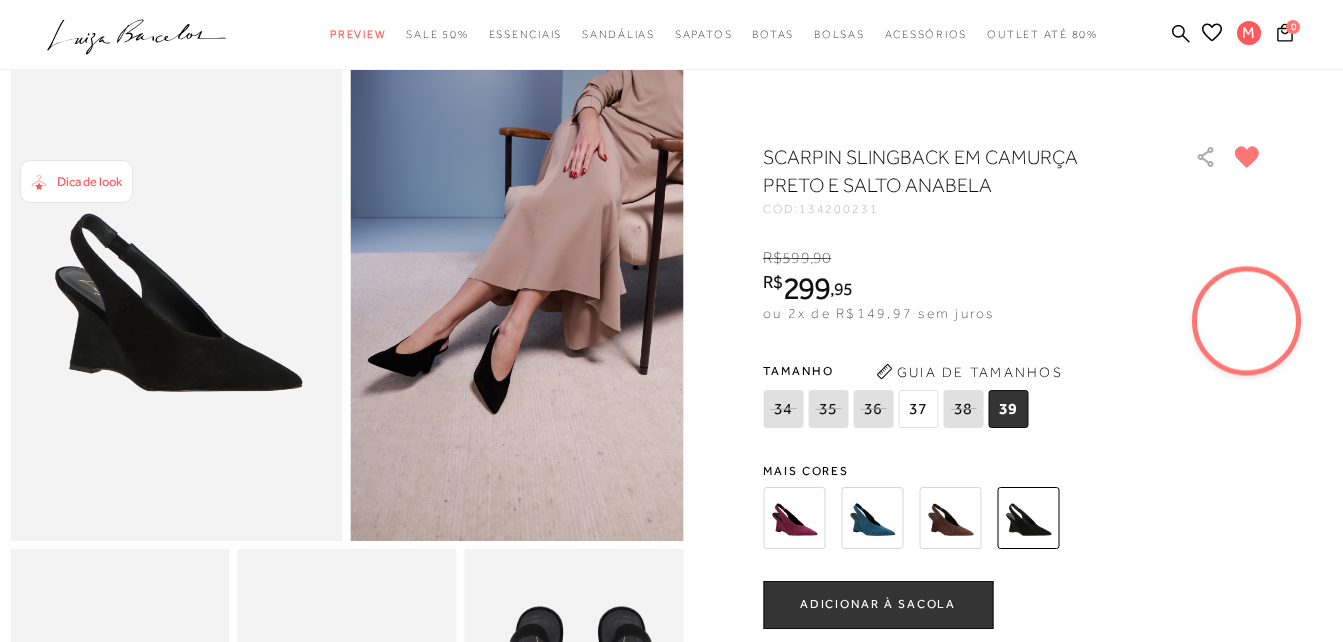 click at bounding box center [517, 291] 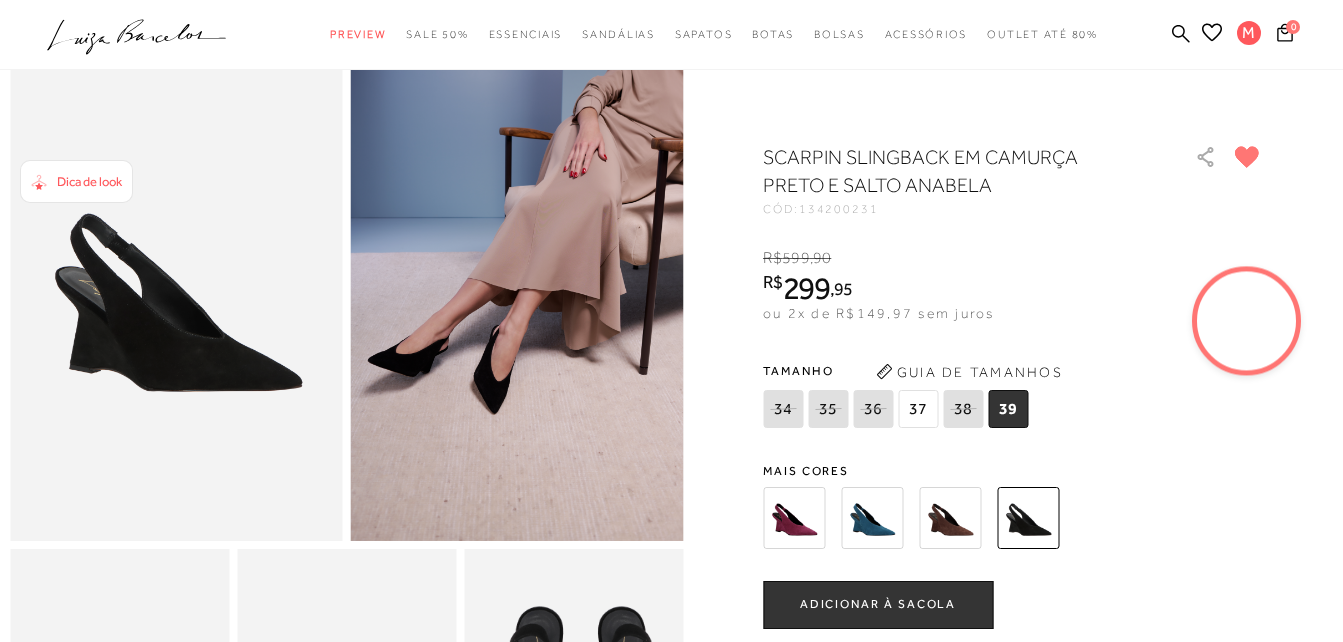 click at bounding box center [1247, 321] 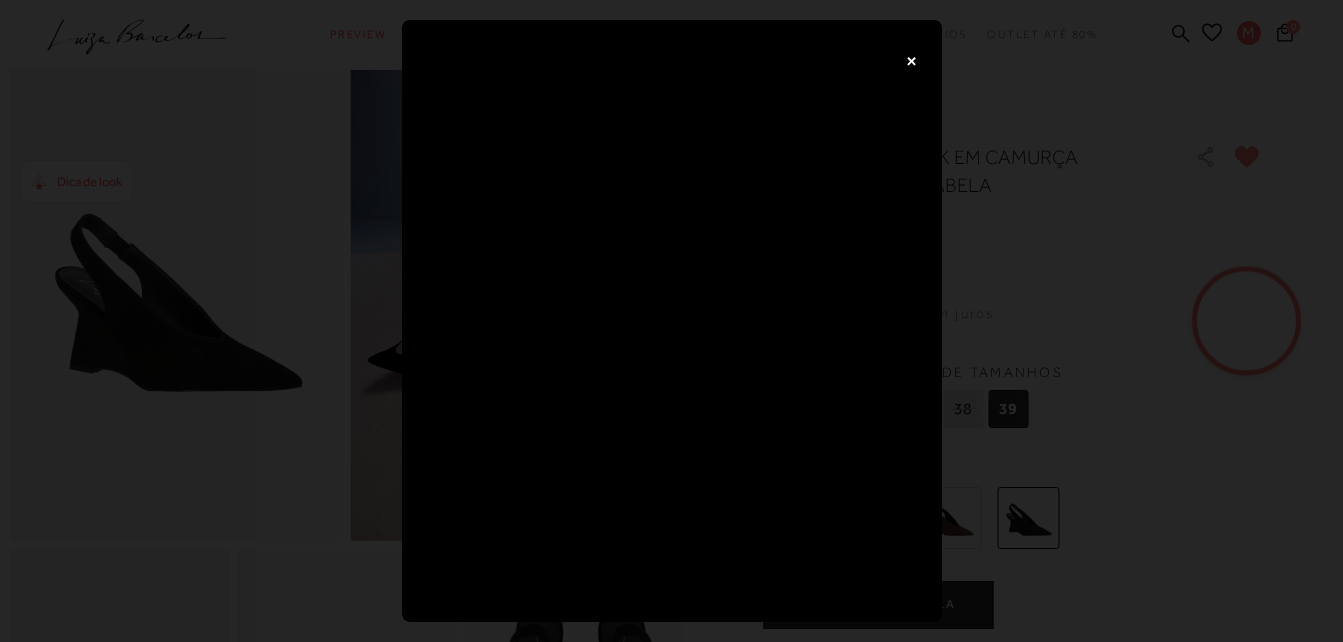 click on "×" at bounding box center (912, 60) 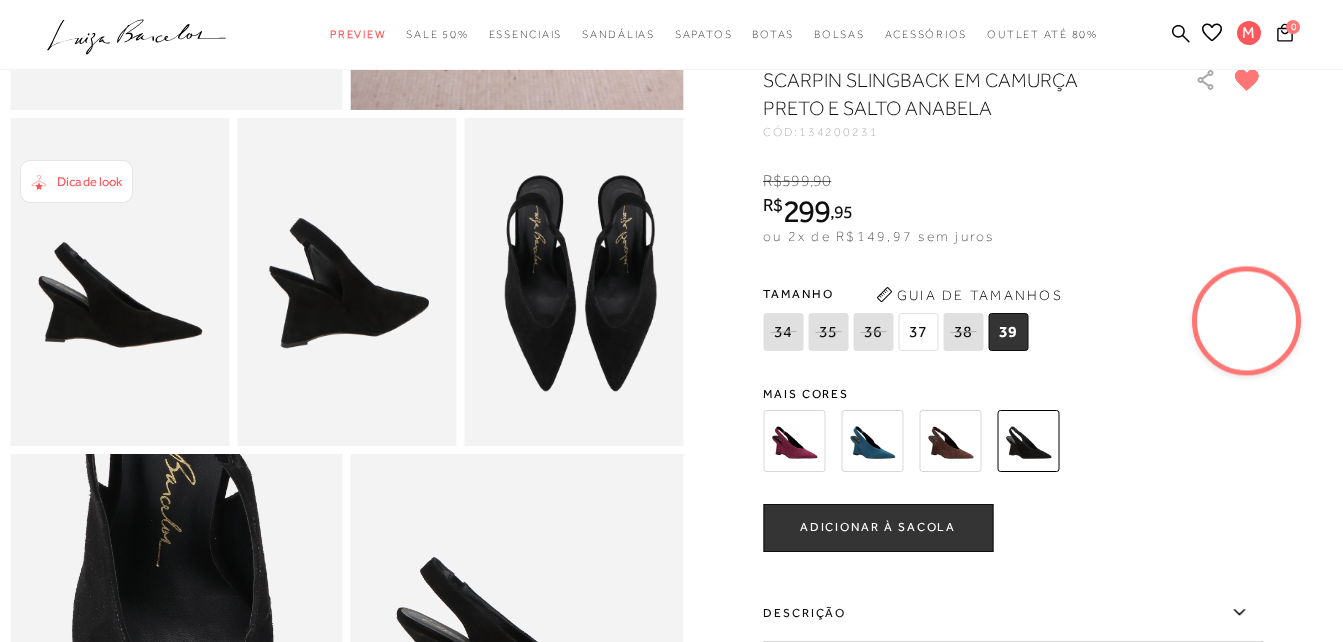scroll, scrollTop: 500, scrollLeft: 0, axis: vertical 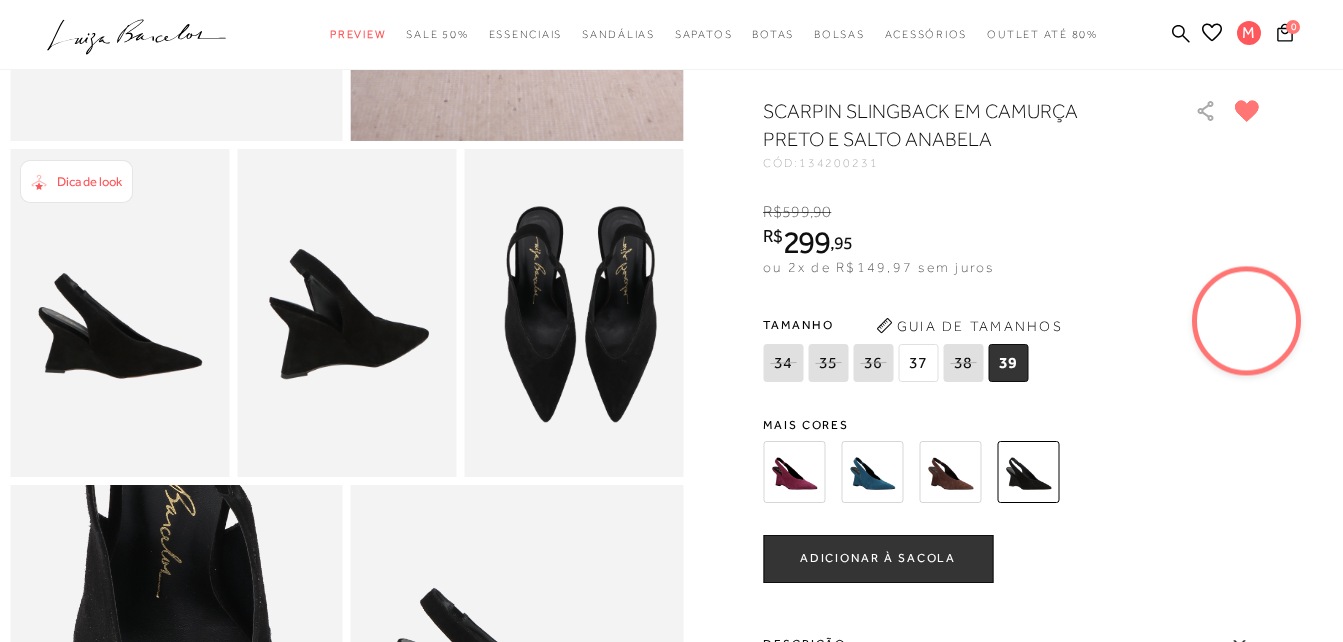 click at bounding box center (794, 472) 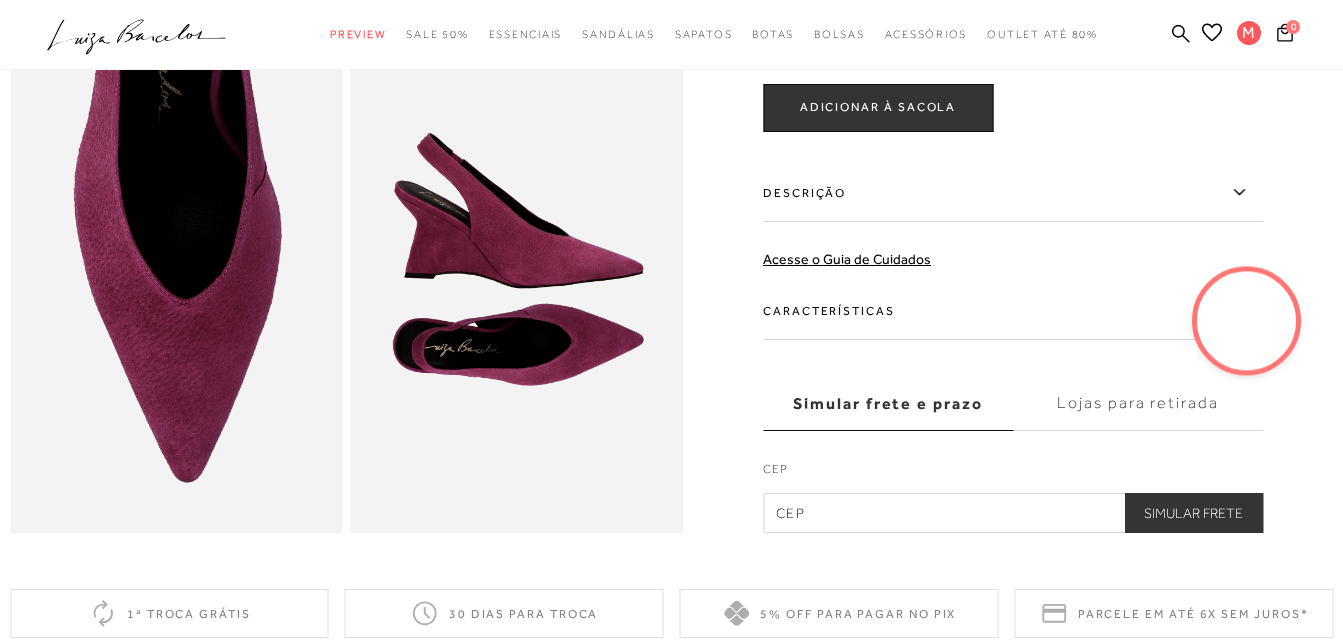 scroll, scrollTop: 1000, scrollLeft: 0, axis: vertical 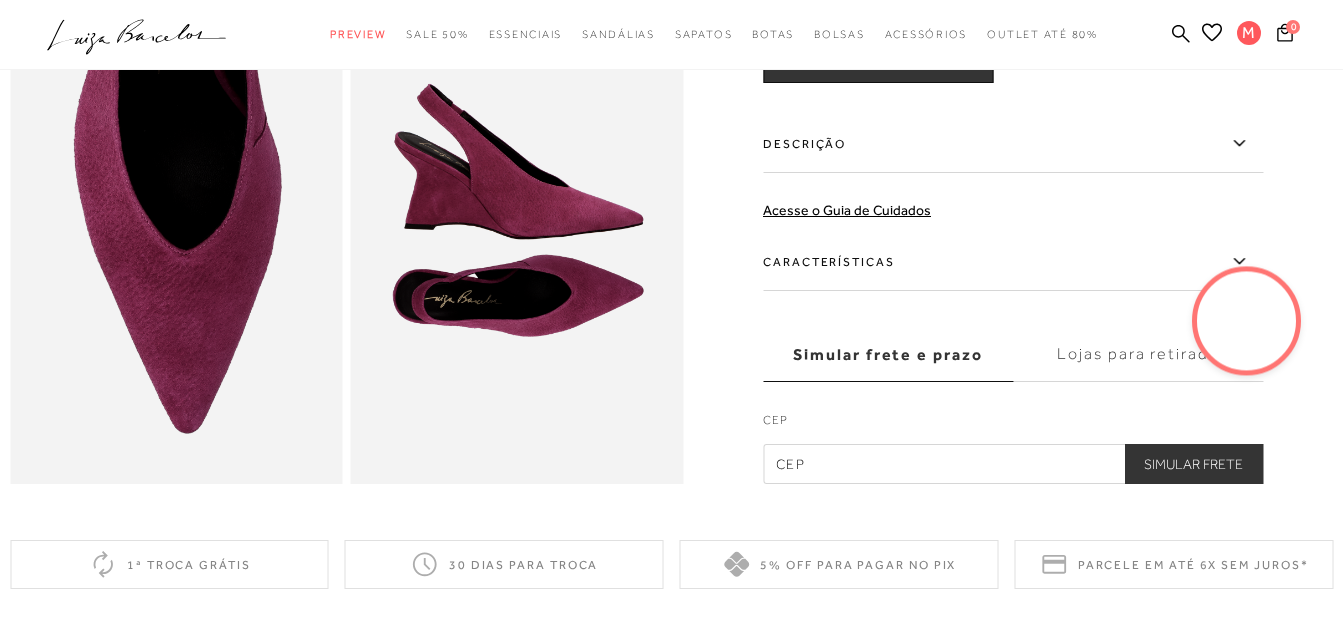 click on "Descrição" at bounding box center (1013, 144) 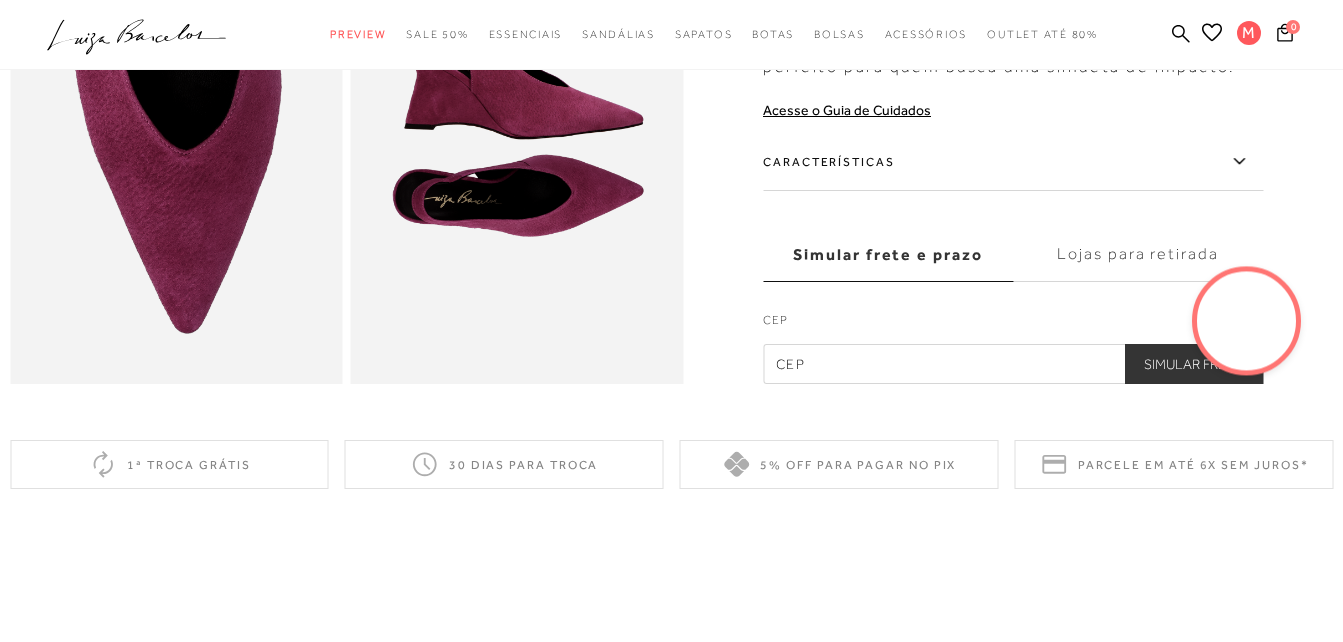 scroll, scrollTop: 1000, scrollLeft: 0, axis: vertical 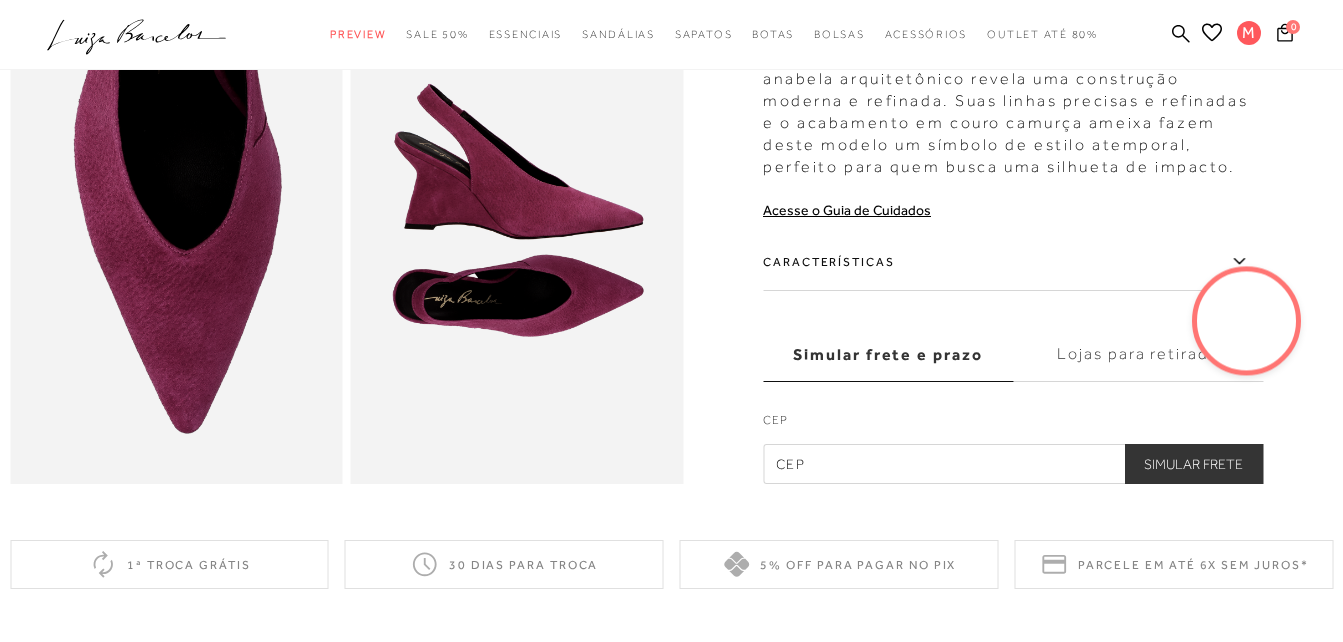 click on "Características" at bounding box center [1013, 262] 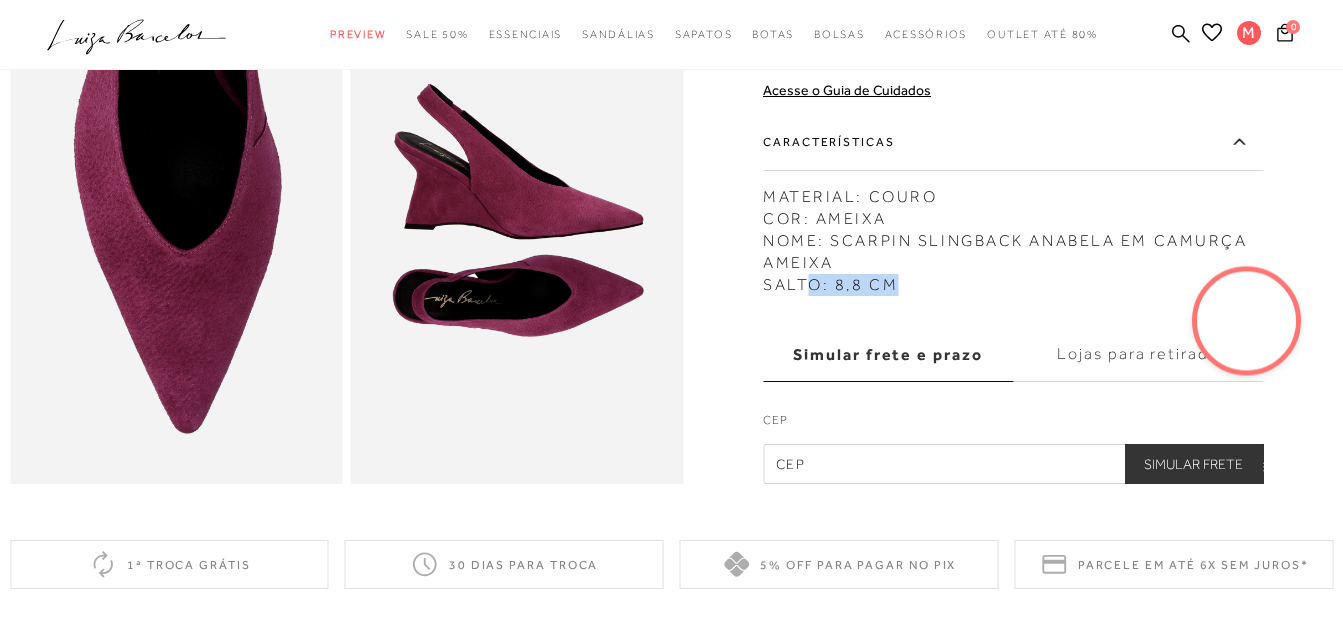 drag, startPoint x: 820, startPoint y: 307, endPoint x: 931, endPoint y: 313, distance: 111.16204 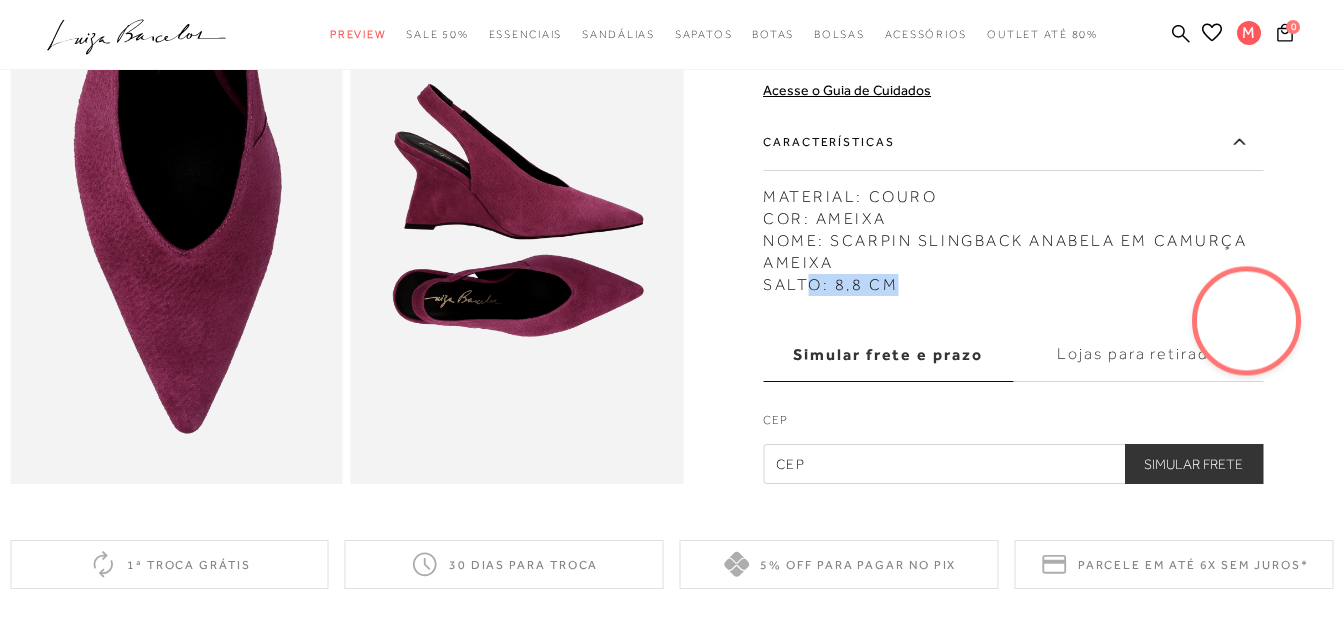 click at bounding box center [1247, 321] 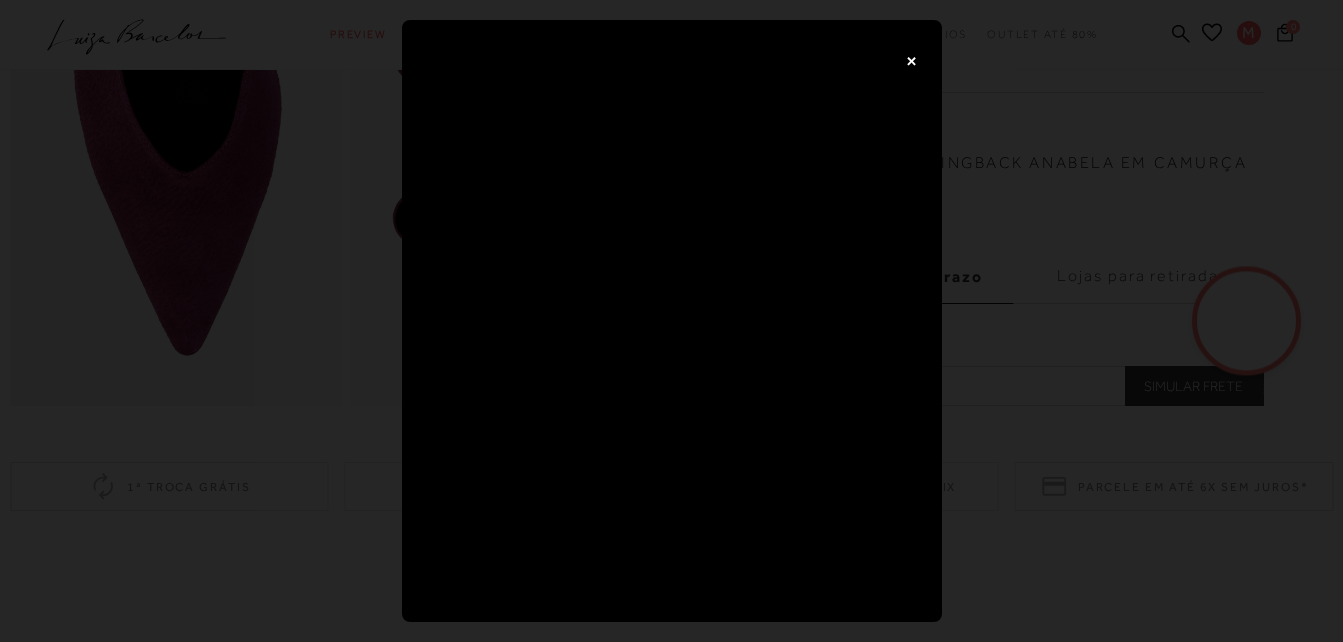 scroll, scrollTop: 1100, scrollLeft: 0, axis: vertical 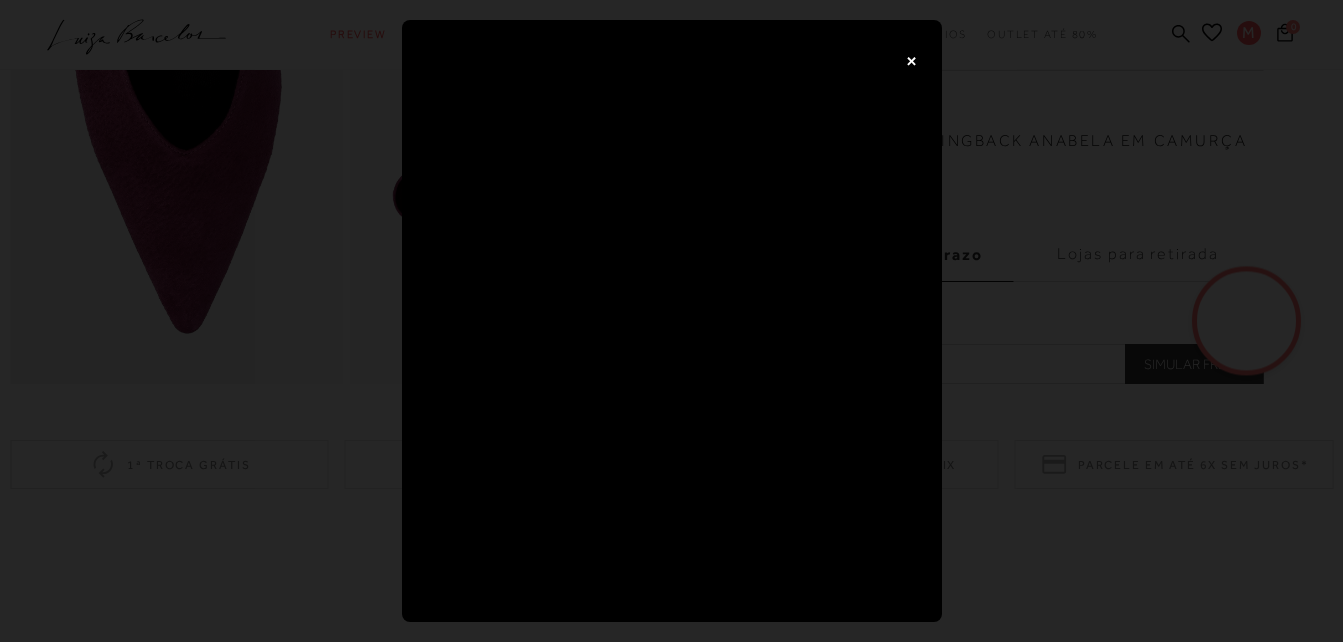 click on "×" at bounding box center (912, 60) 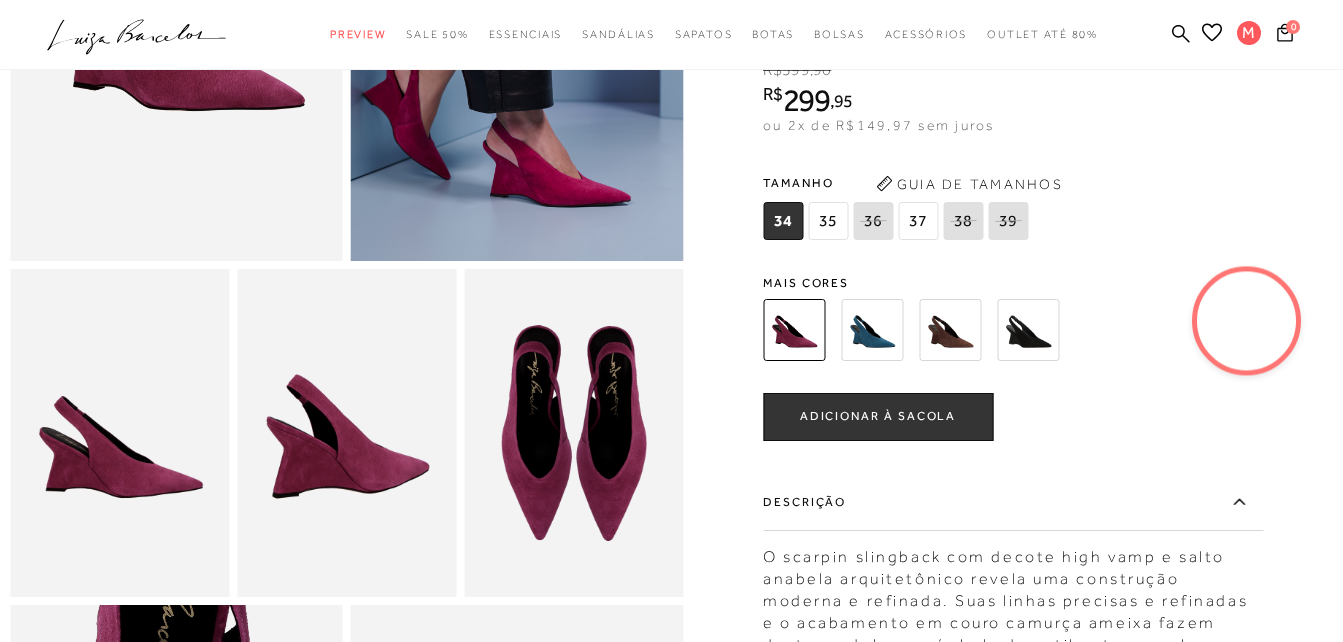 scroll, scrollTop: 300, scrollLeft: 0, axis: vertical 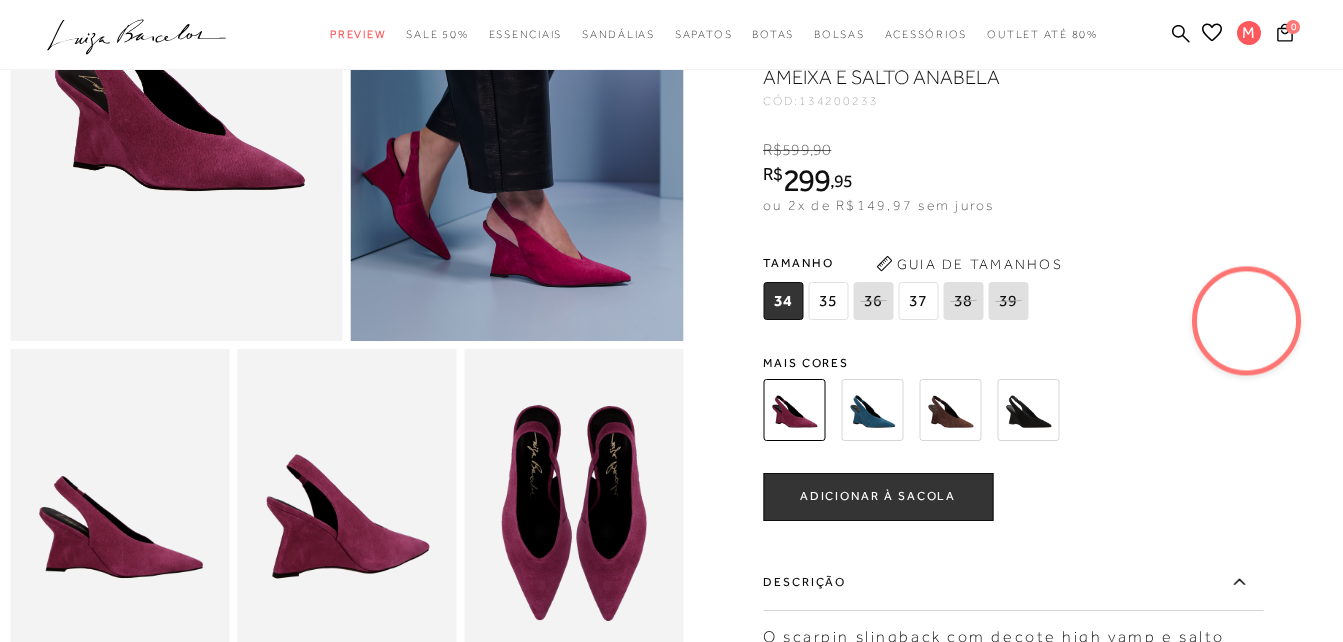 click at bounding box center (1028, 410) 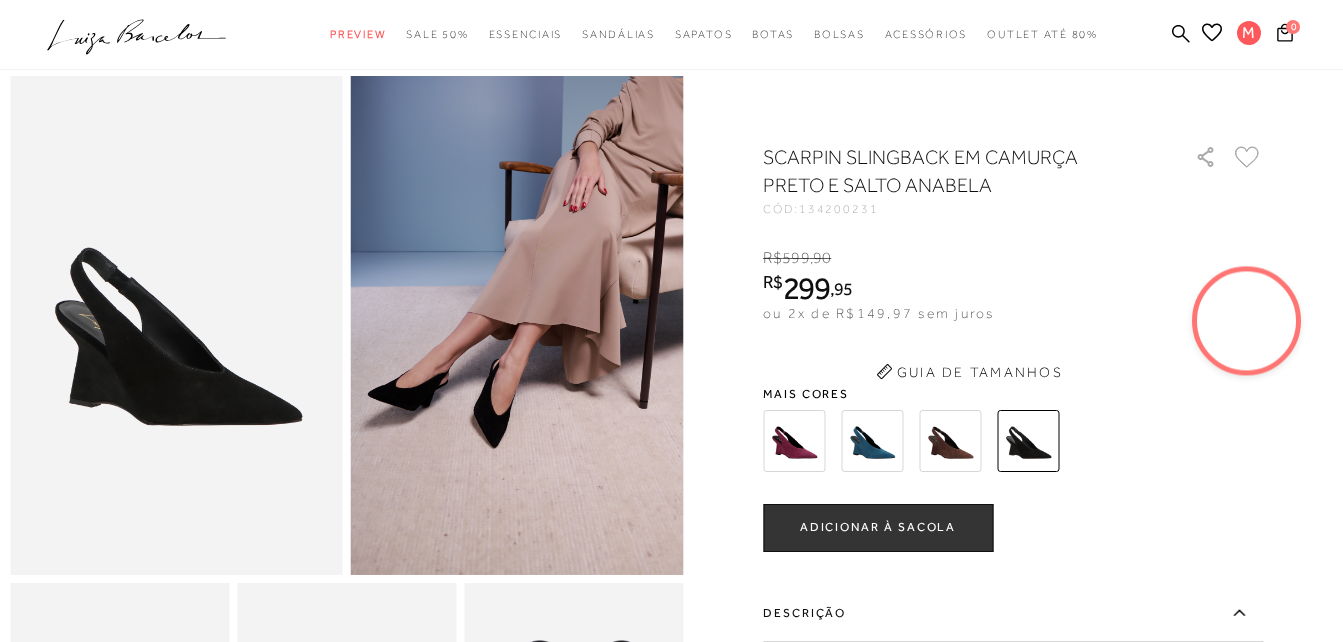scroll, scrollTop: 0, scrollLeft: 0, axis: both 